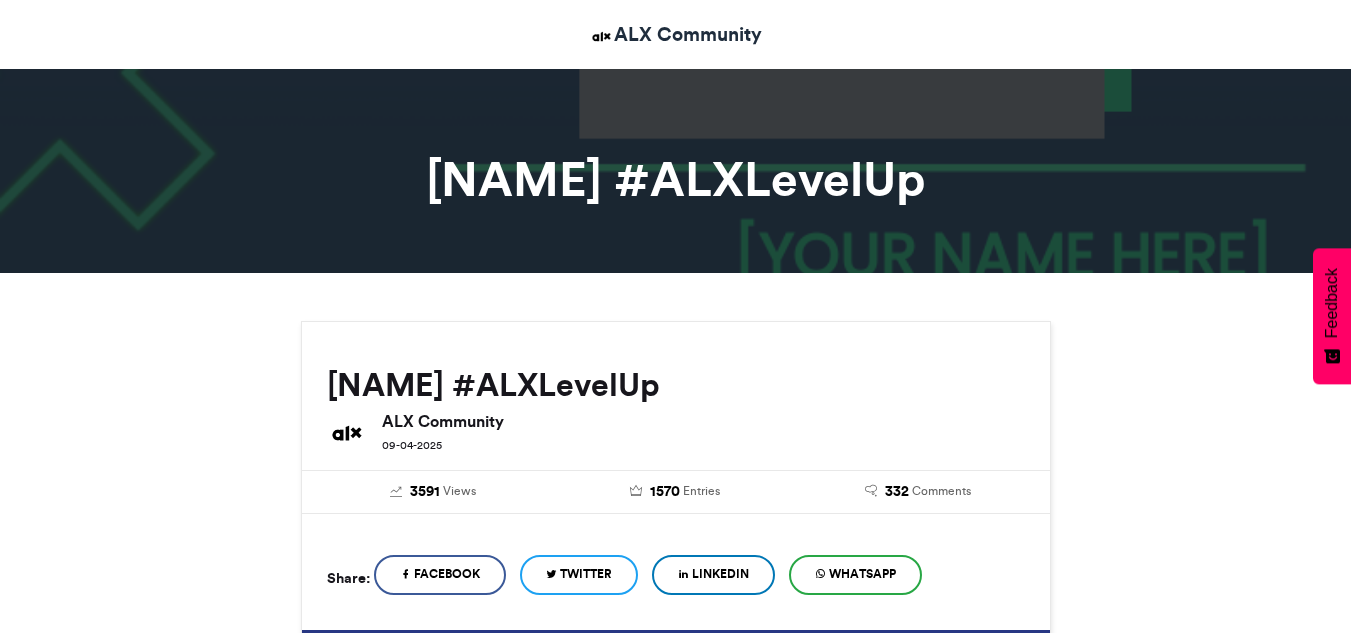 scroll, scrollTop: 0, scrollLeft: 0, axis: both 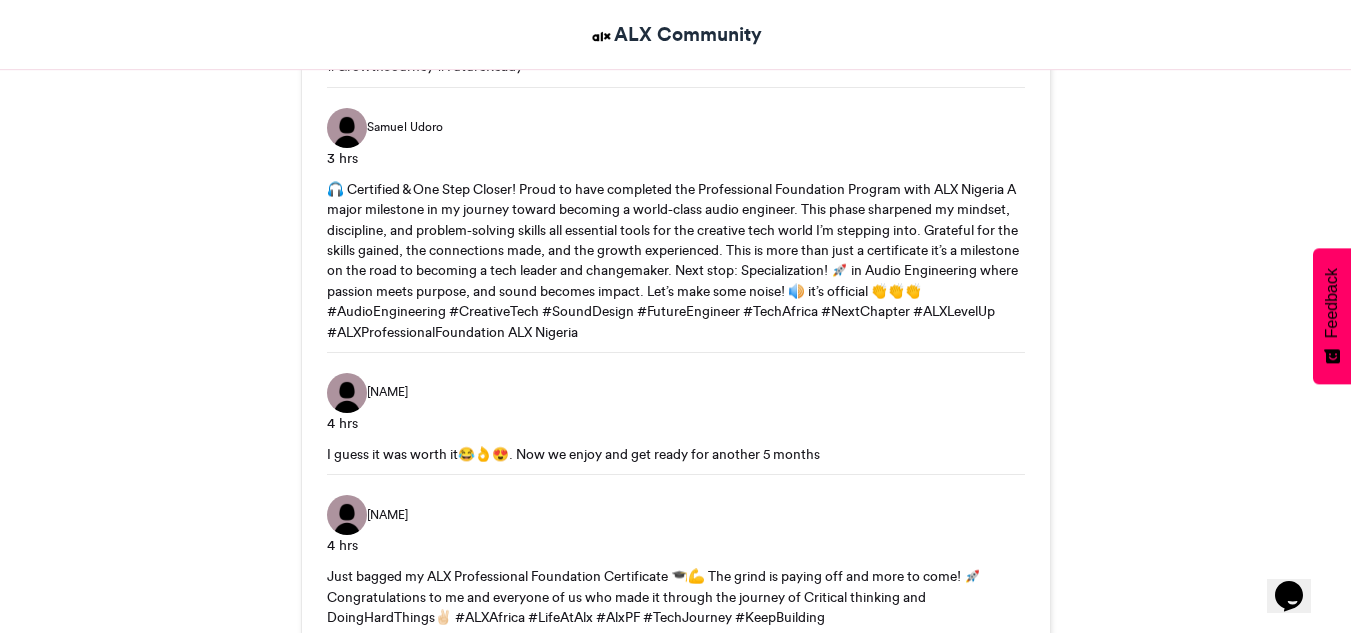 drag, startPoint x: 1365, startPoint y: 115, endPoint x: 1365, endPoint y: 586, distance: 471 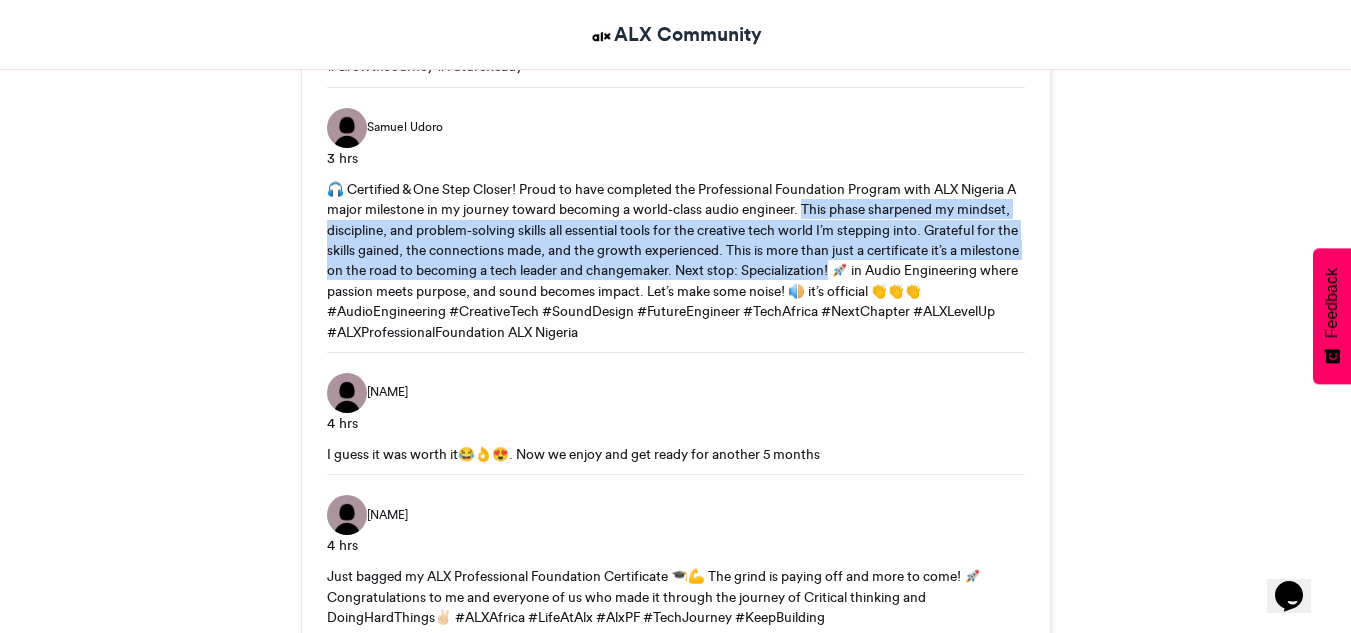 drag, startPoint x: 817, startPoint y: 207, endPoint x: 994, endPoint y: 267, distance: 186.89302 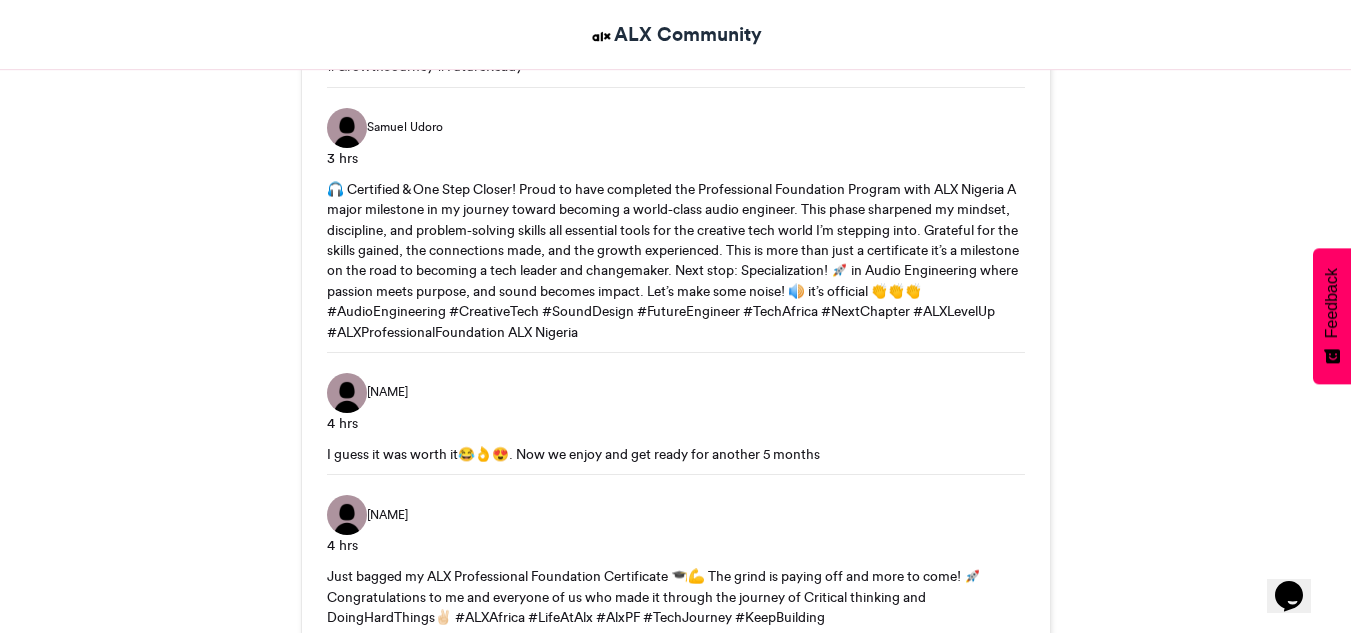 click on "🎧 Certified & One Step Closer!
Proud to have completed the Professional Foundation Program with ALX Nigeria A major milestone in my journey toward becoming a world-class audio engineer.
This phase sharpened my mindset, discipline, and problem-solving skills all essential tools for the creative tech world I’m stepping into.
Grateful for the skills gained, the connections made, and the growth experienced. This is more than just a certificate it’s a milestone on the road to becoming a tech leader and changemaker.
Next stop: Specialization! 🚀 in Audio Engineering where passion meets purpose, and sound becomes impact.
Let’s make some noise! 🔊 it’s official 👏👏👏
#AudioEngineering #CreativeTech #SoundDesign #FutureEngineer #TechAfrica #NextChapter
#ALXLevelUp #ALXProfessionalFoundation ALX Nigeria" at bounding box center [676, 260] 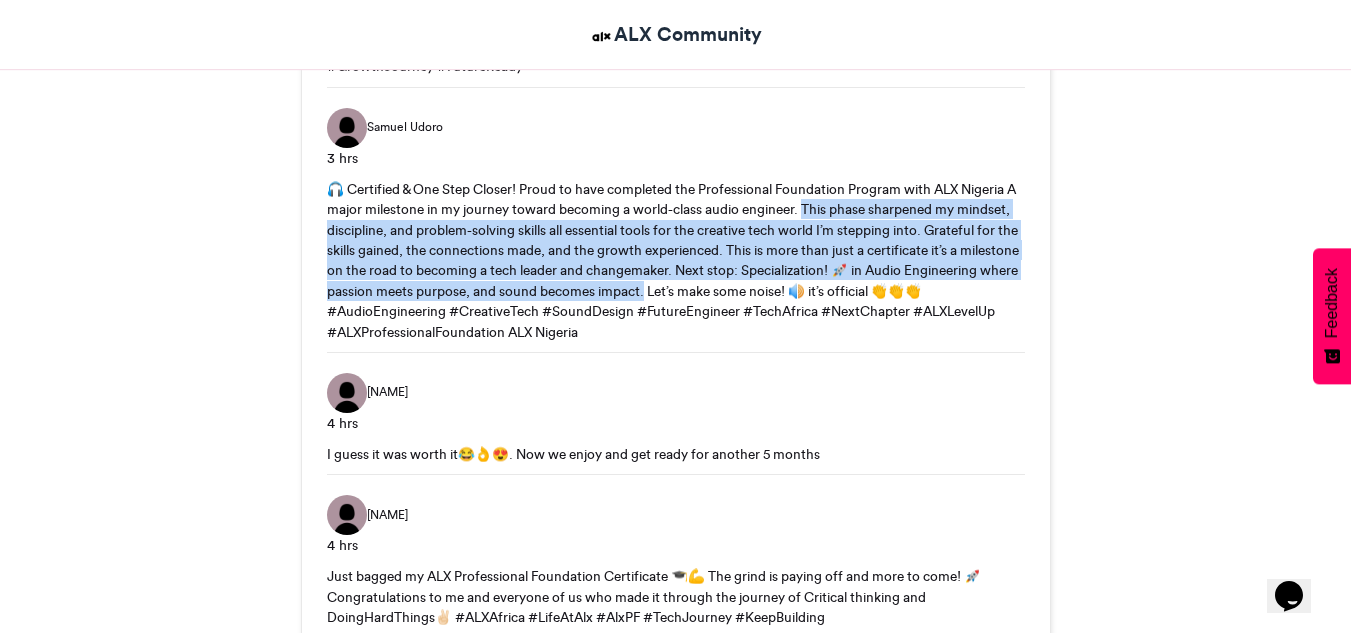 drag, startPoint x: 819, startPoint y: 209, endPoint x: 817, endPoint y: 294, distance: 85.02353 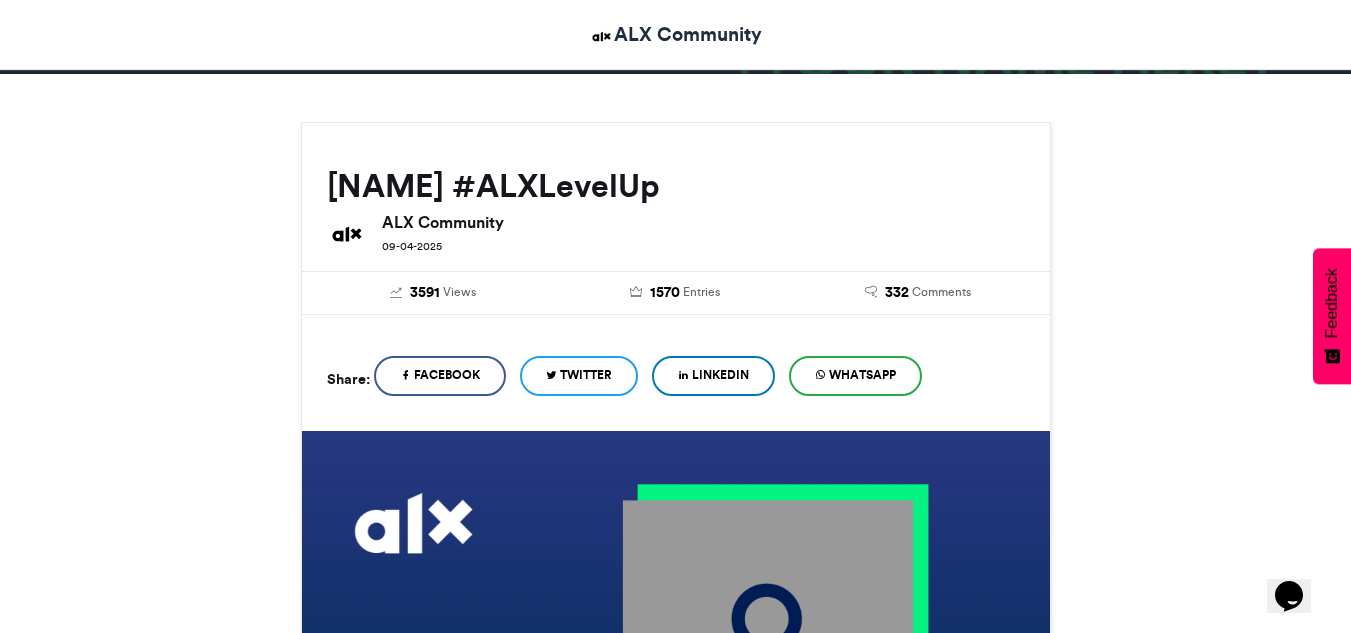scroll, scrollTop: 140, scrollLeft: 0, axis: vertical 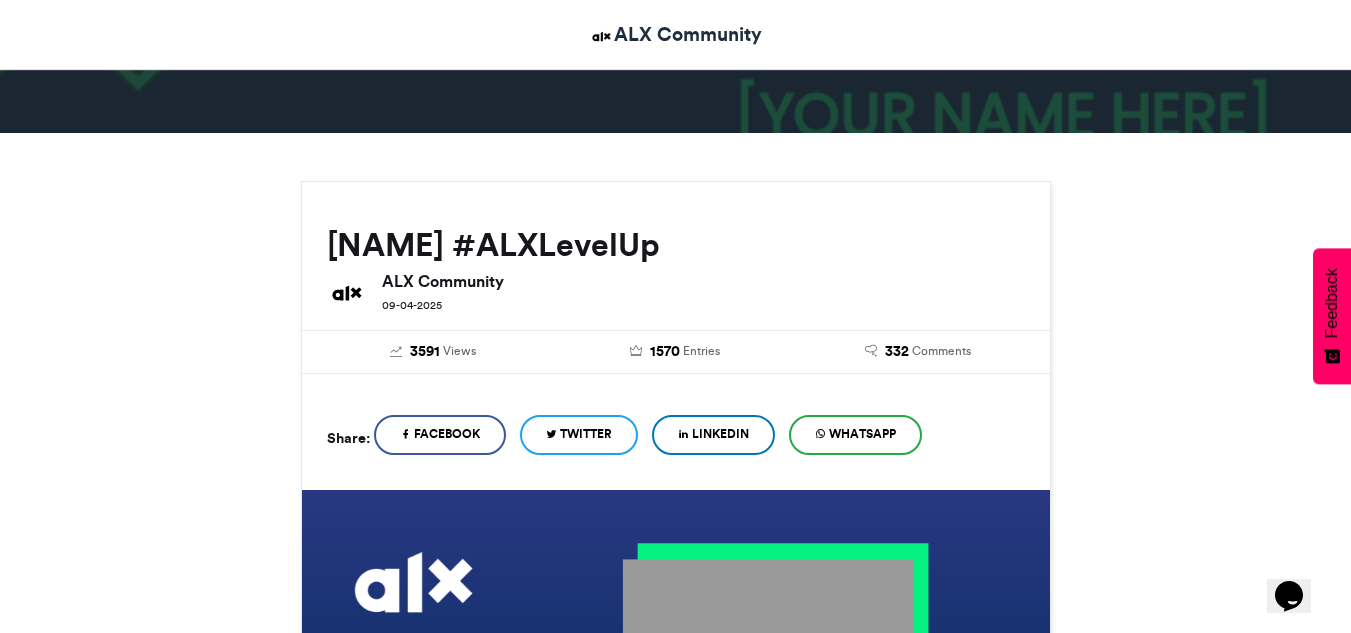 click on "Tambali #ALXLevelUp
ALX Community
09-04-2025
3591 Views 1570  Entries 332  Comments" at bounding box center [676, 2110] 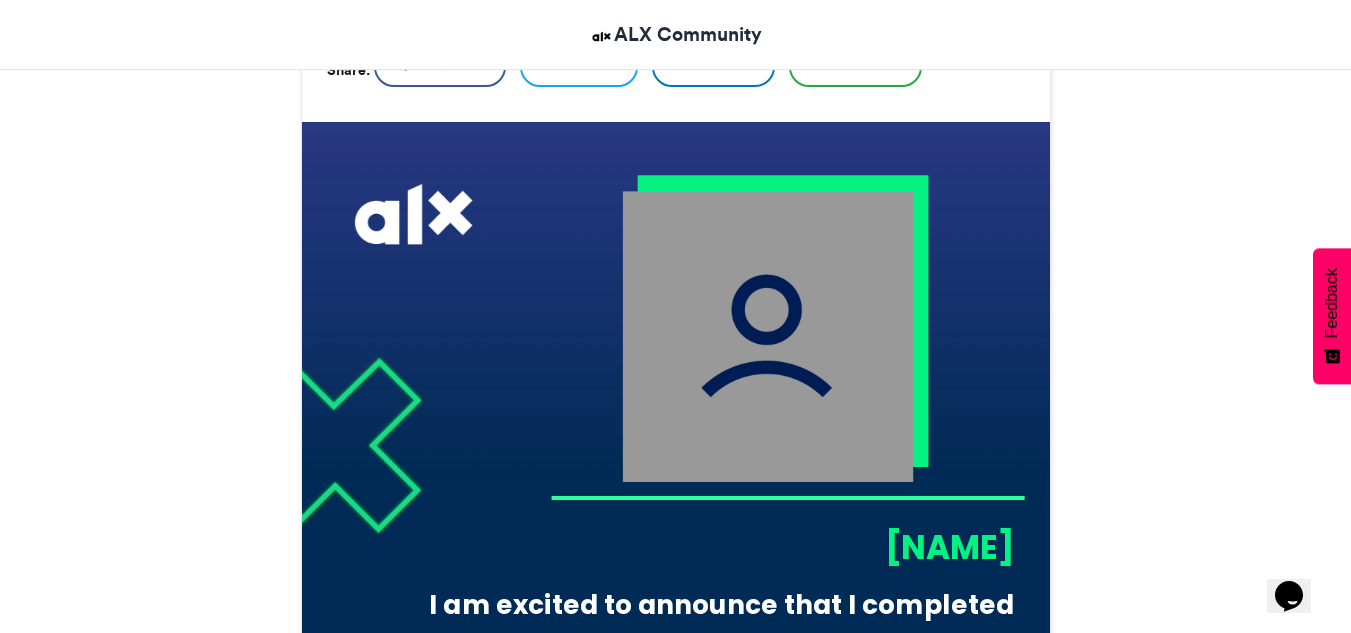 scroll, scrollTop: 486, scrollLeft: 0, axis: vertical 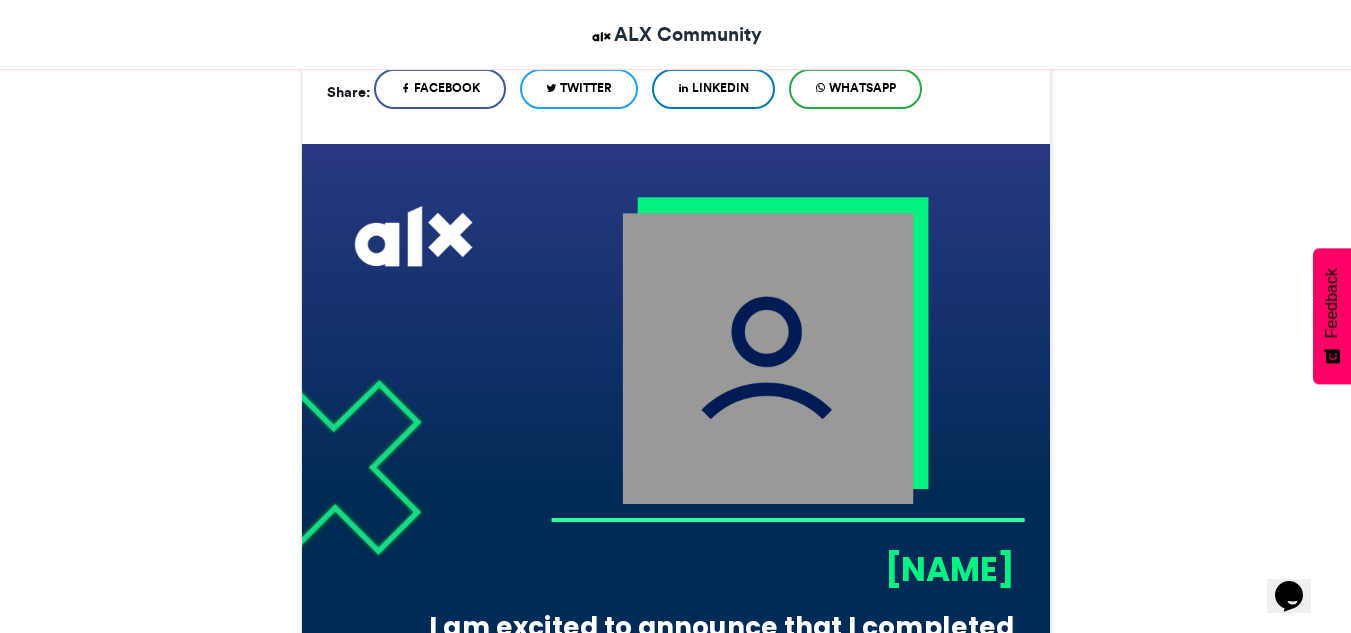 click at bounding box center [767, 358] 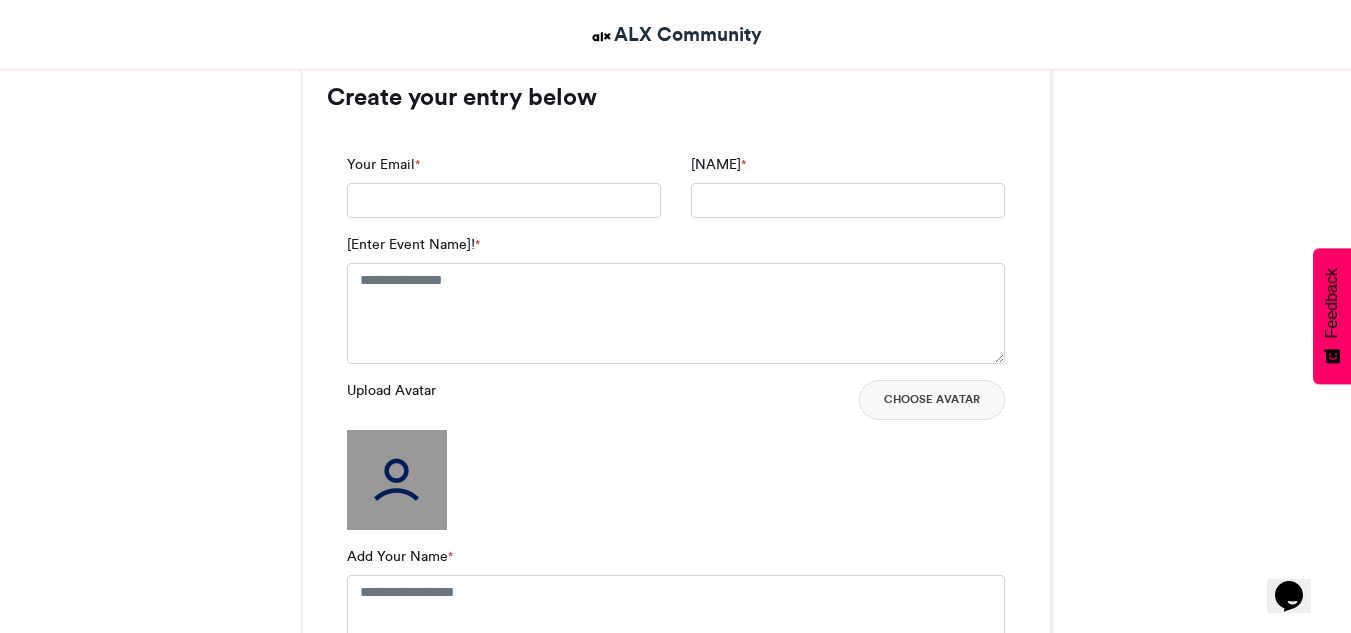 scroll, scrollTop: 1281, scrollLeft: 0, axis: vertical 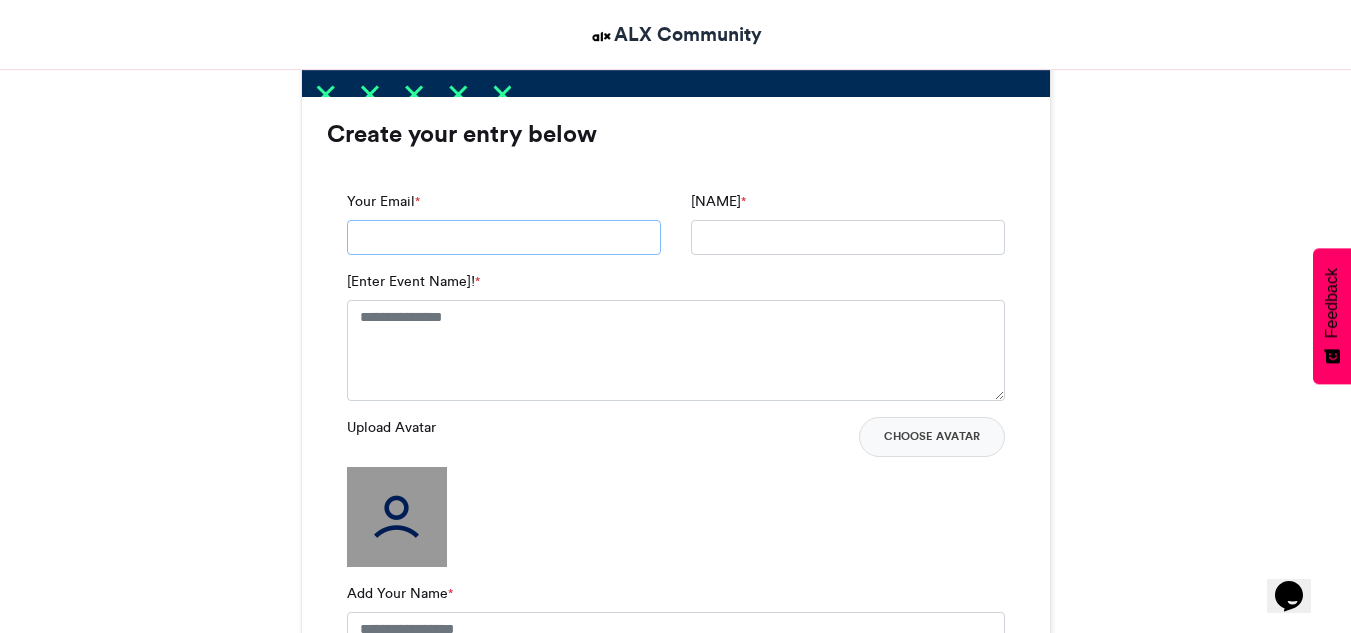 click on "Your Email  *" at bounding box center (504, 238) 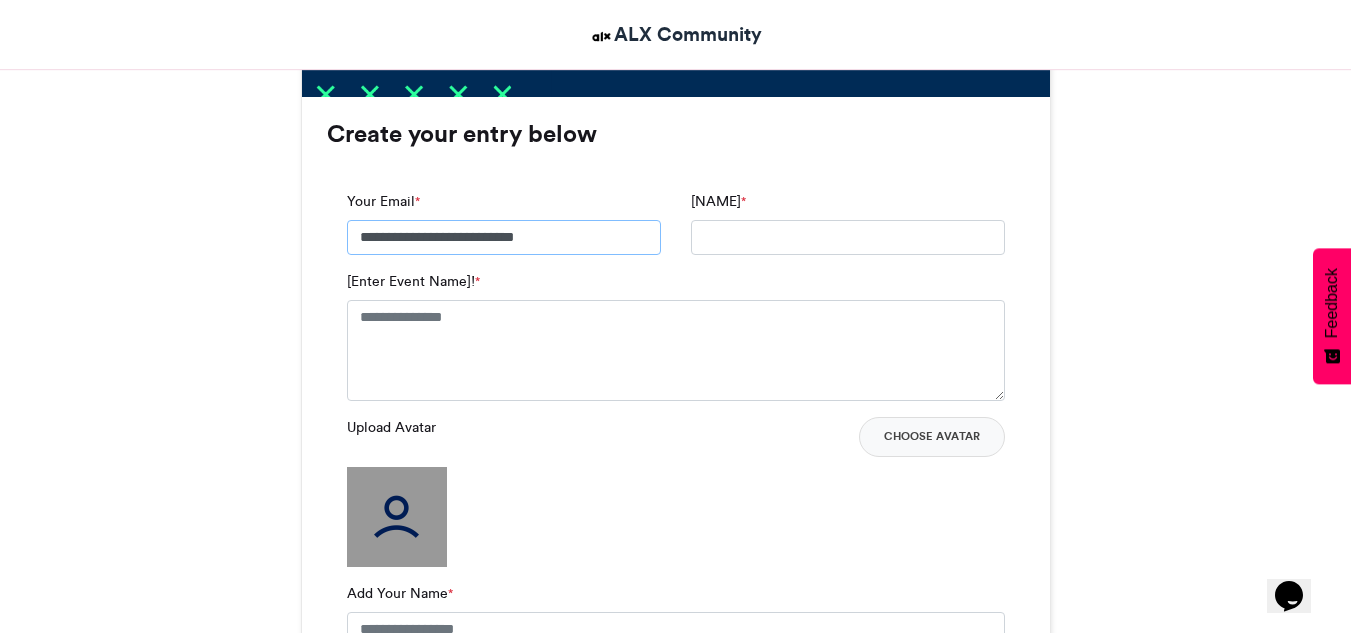 type on "**********" 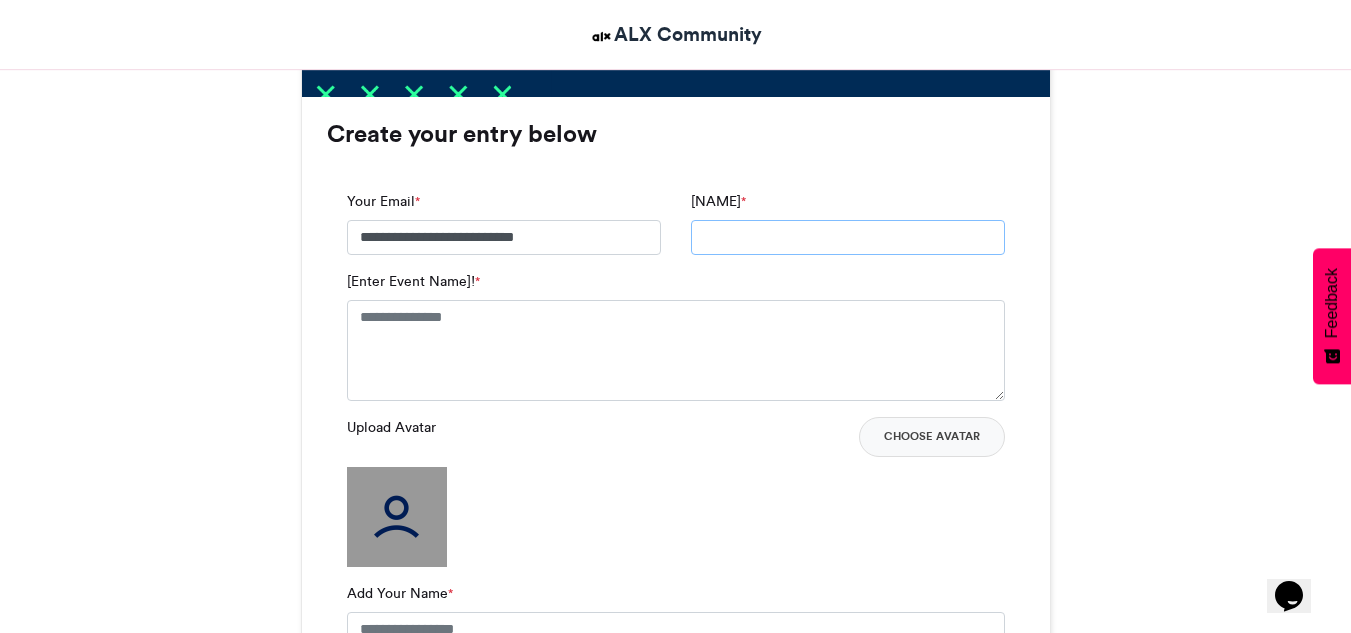 click on "[NAME]  *" at bounding box center (848, 238) 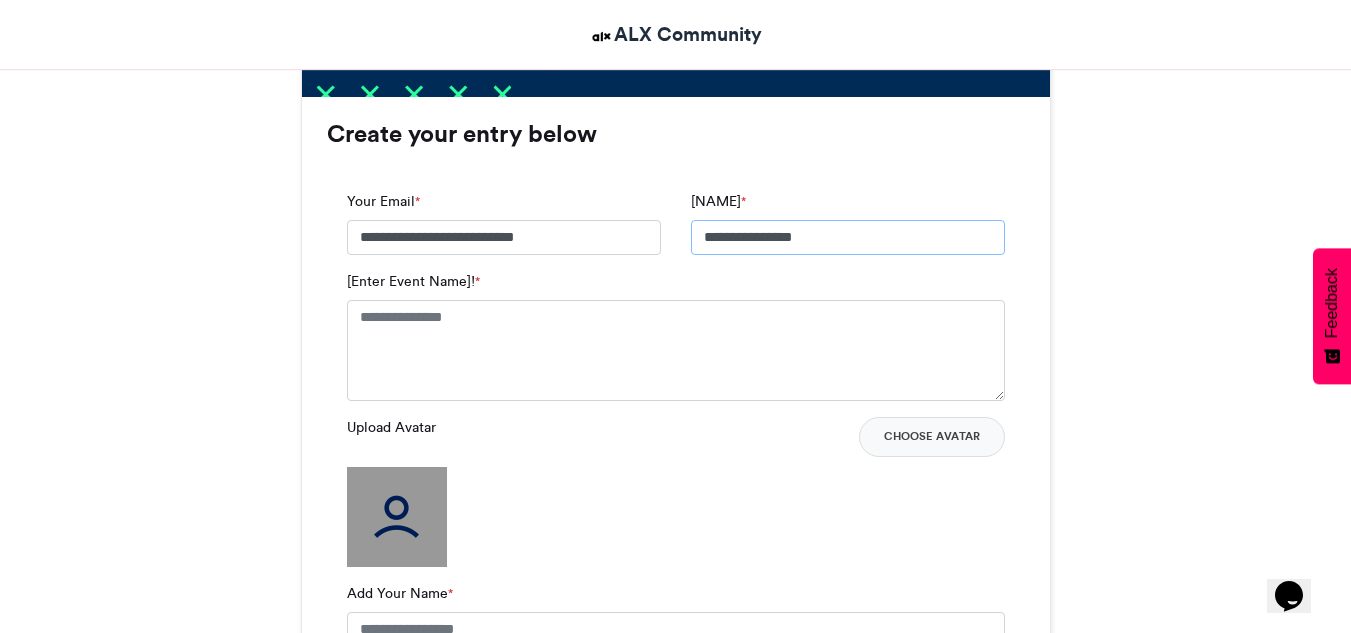 type on "**********" 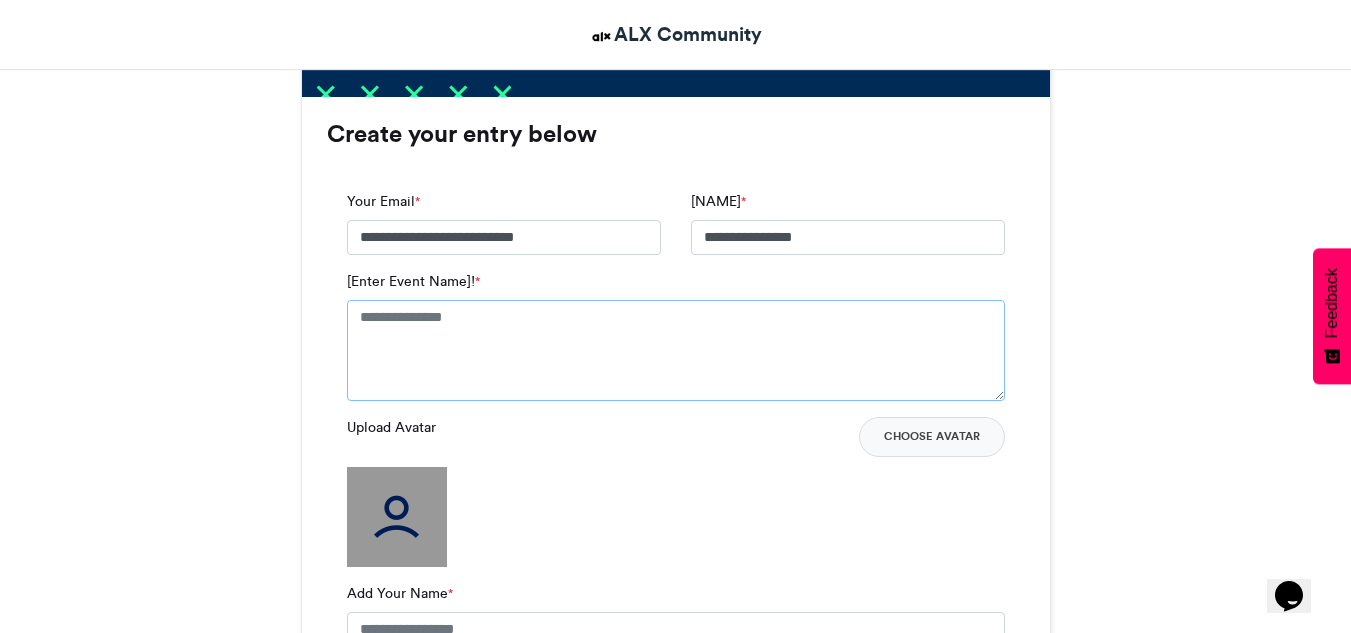 click on "[Enter Event Name]!  *" at bounding box center (676, 350) 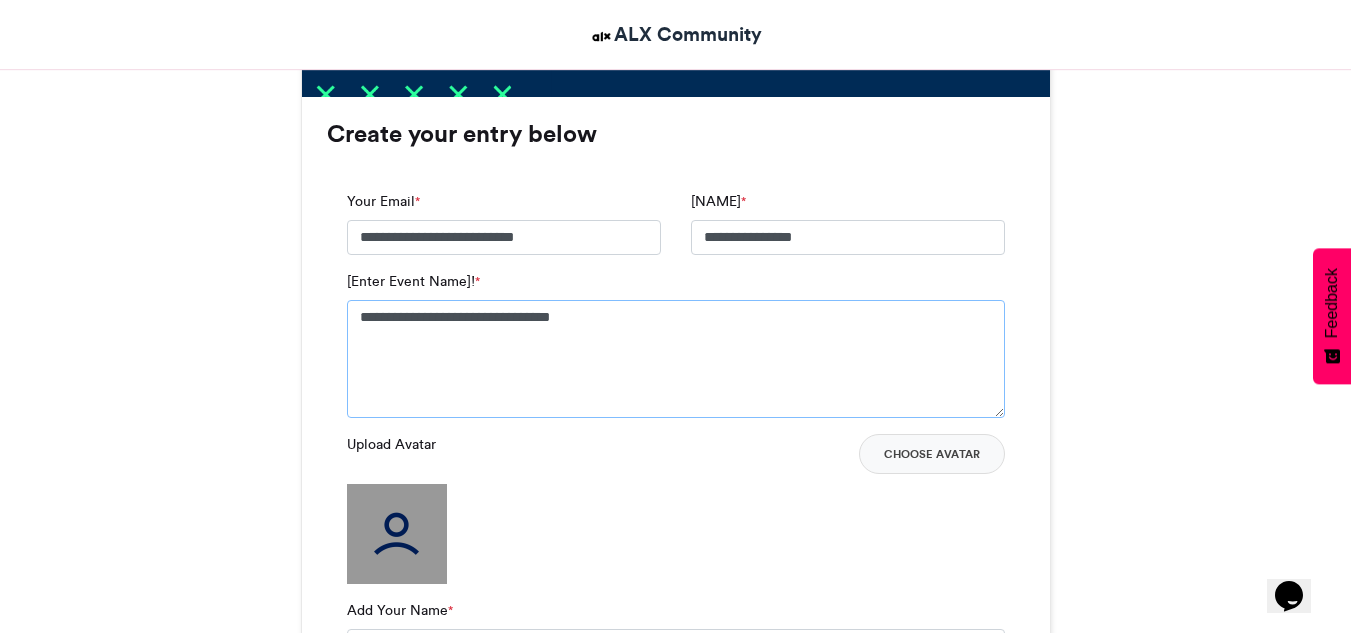 click on "**********" 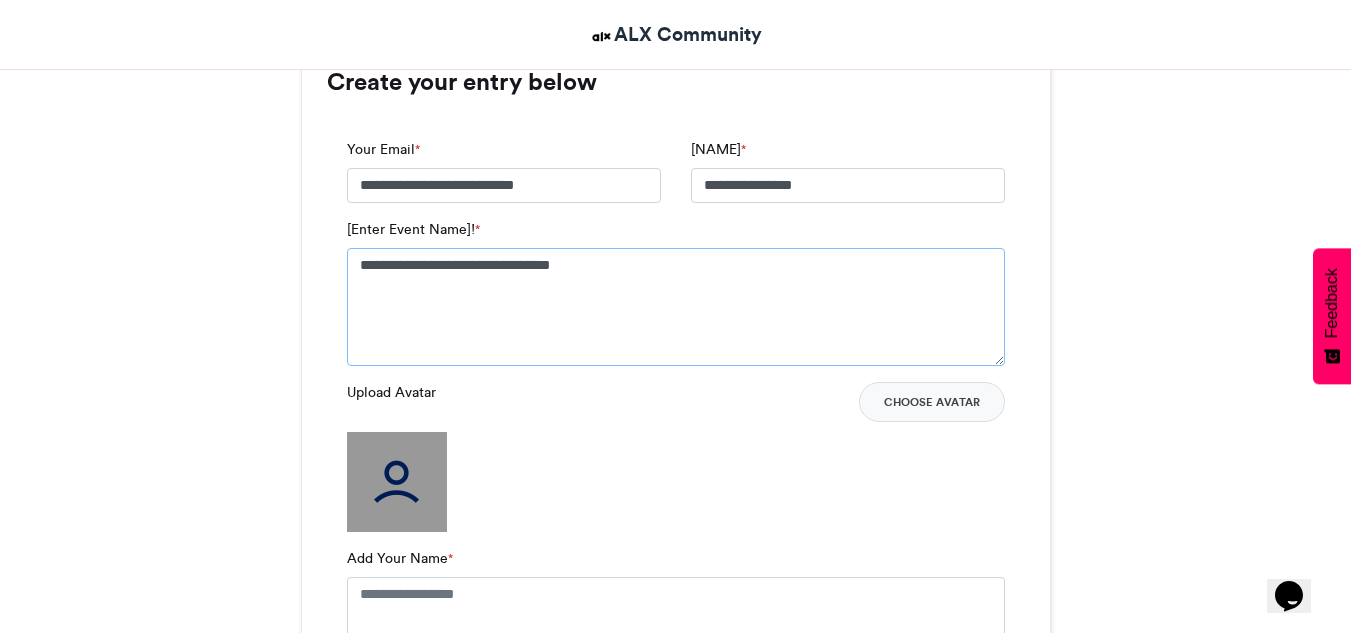scroll, scrollTop: 1592, scrollLeft: 0, axis: vertical 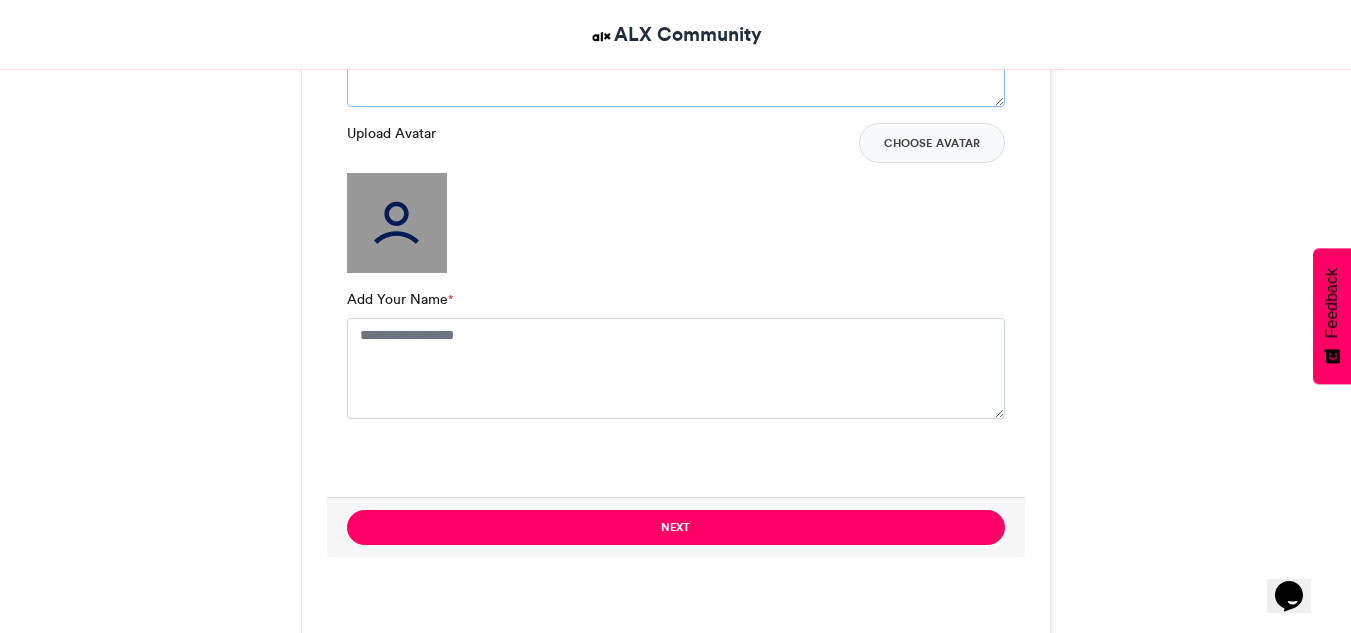 type on "**********" 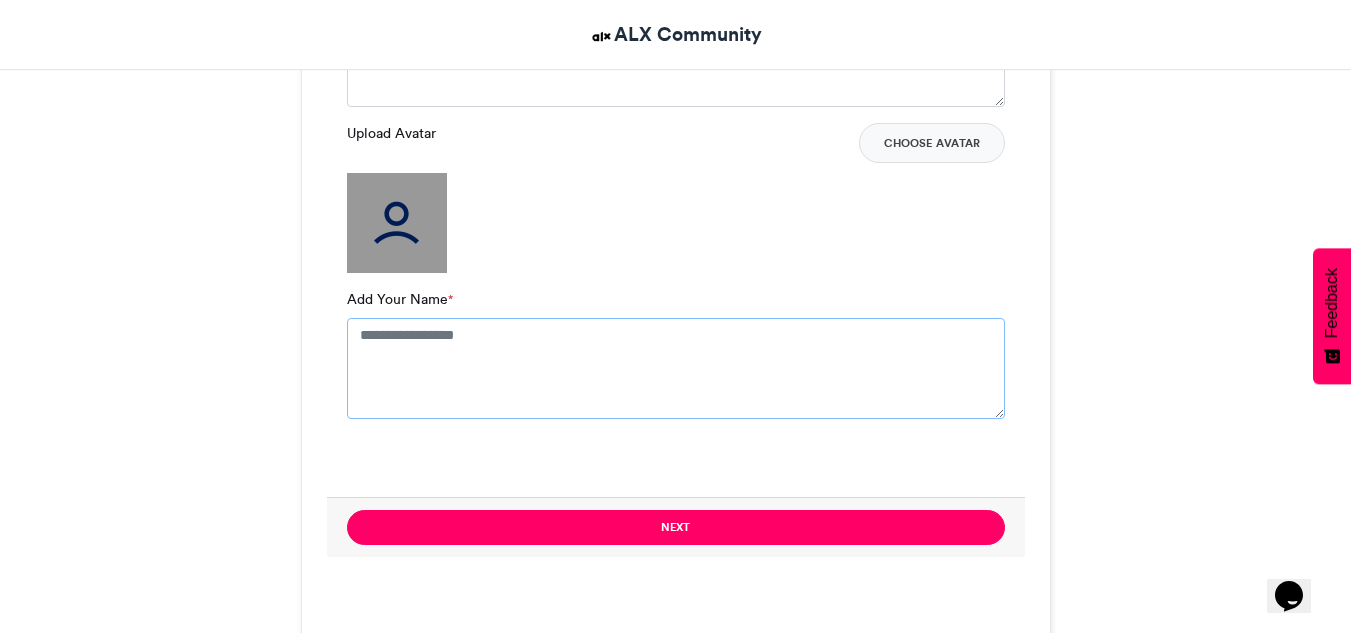 click on "Add [NAME]  *" at bounding box center (676, 368) 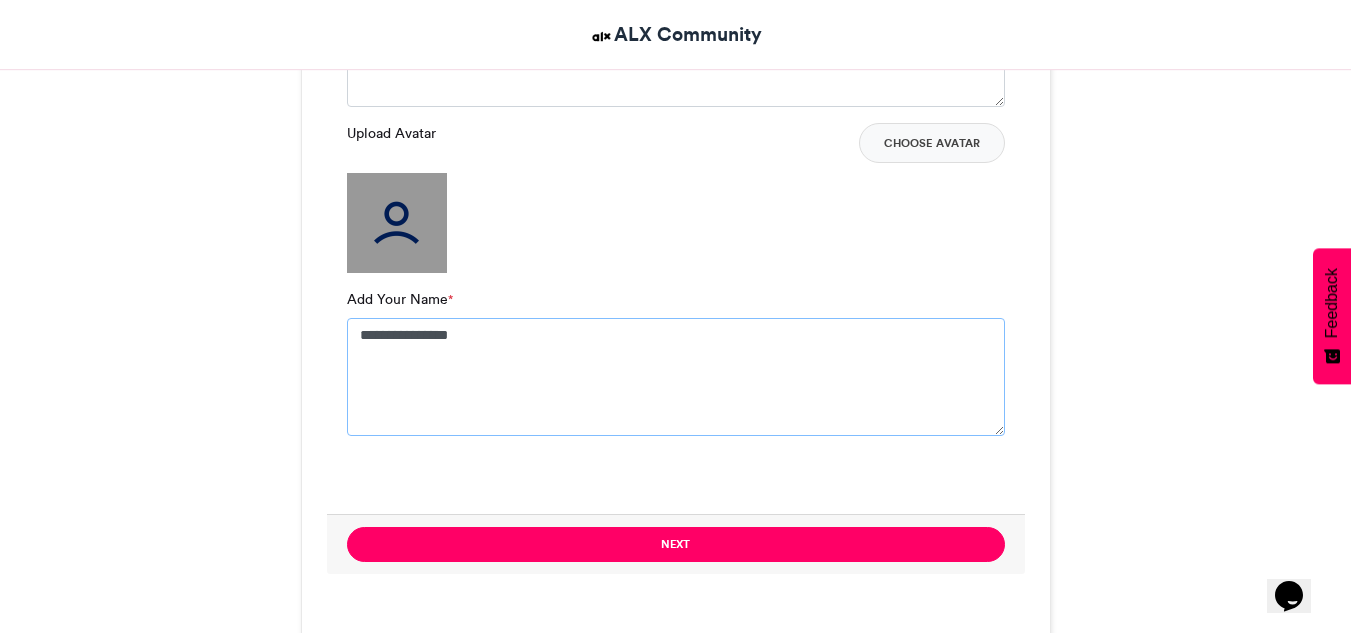 type on "**********" 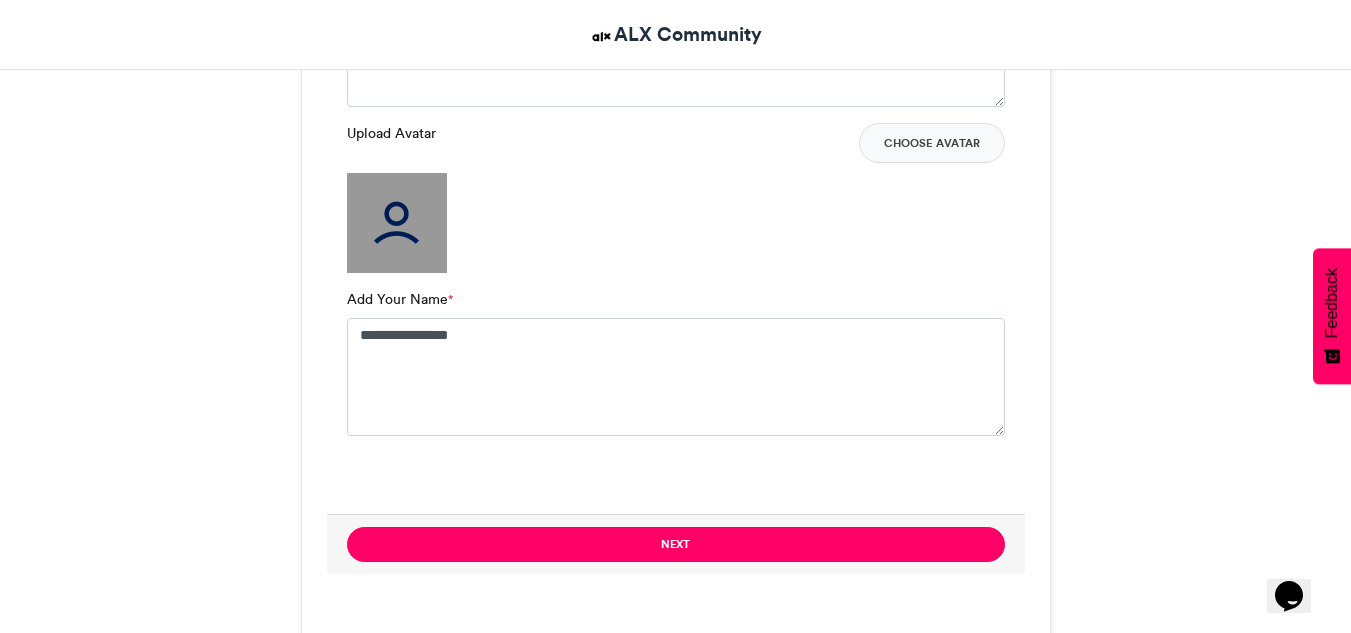 click at bounding box center (397, 223) 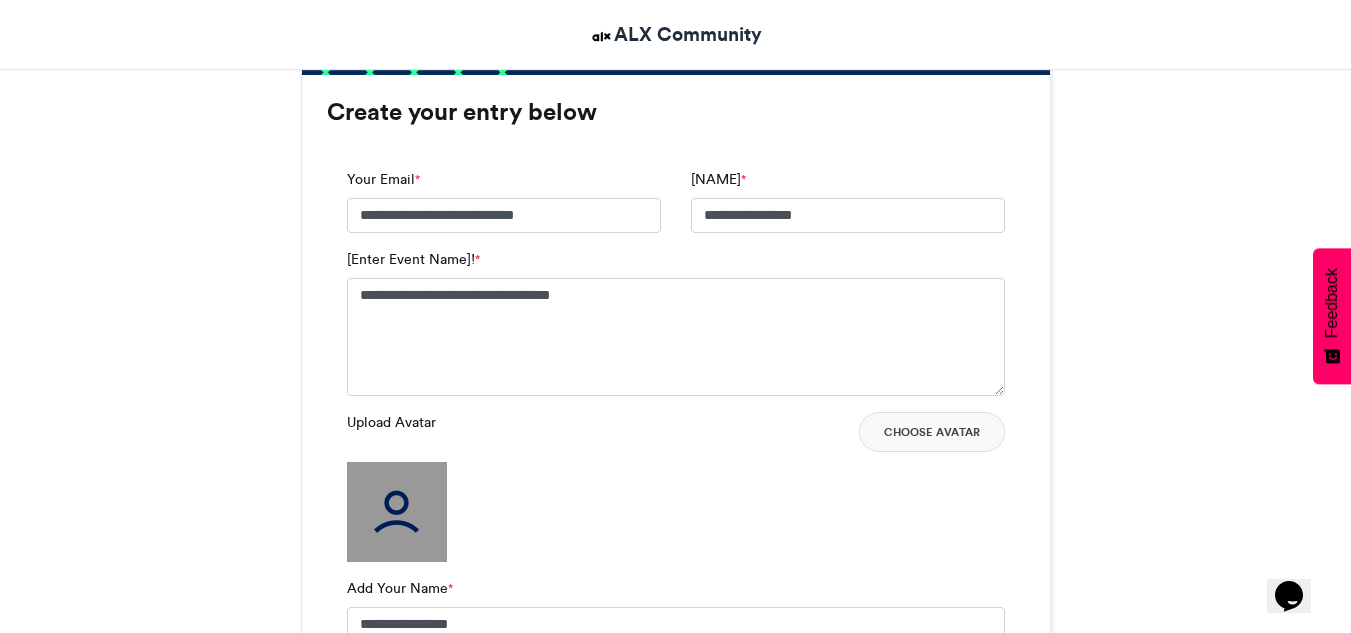 scroll, scrollTop: 1370, scrollLeft: 0, axis: vertical 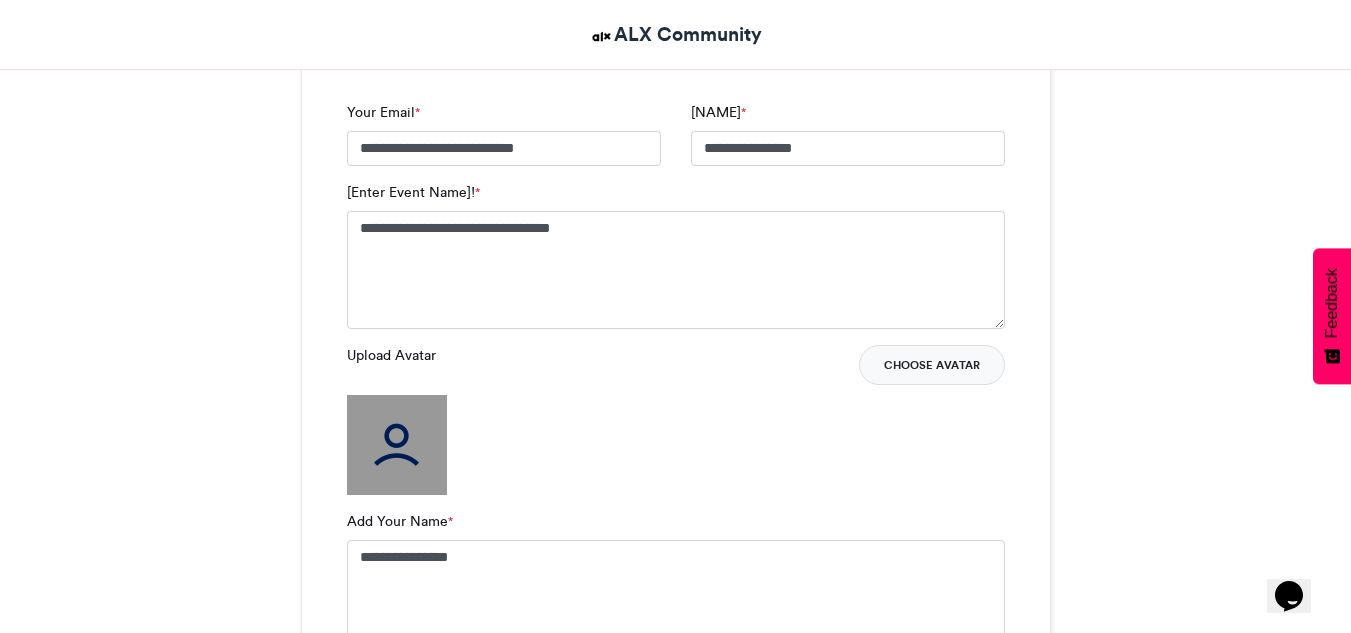 click on "Choose Avatar" at bounding box center (932, 365) 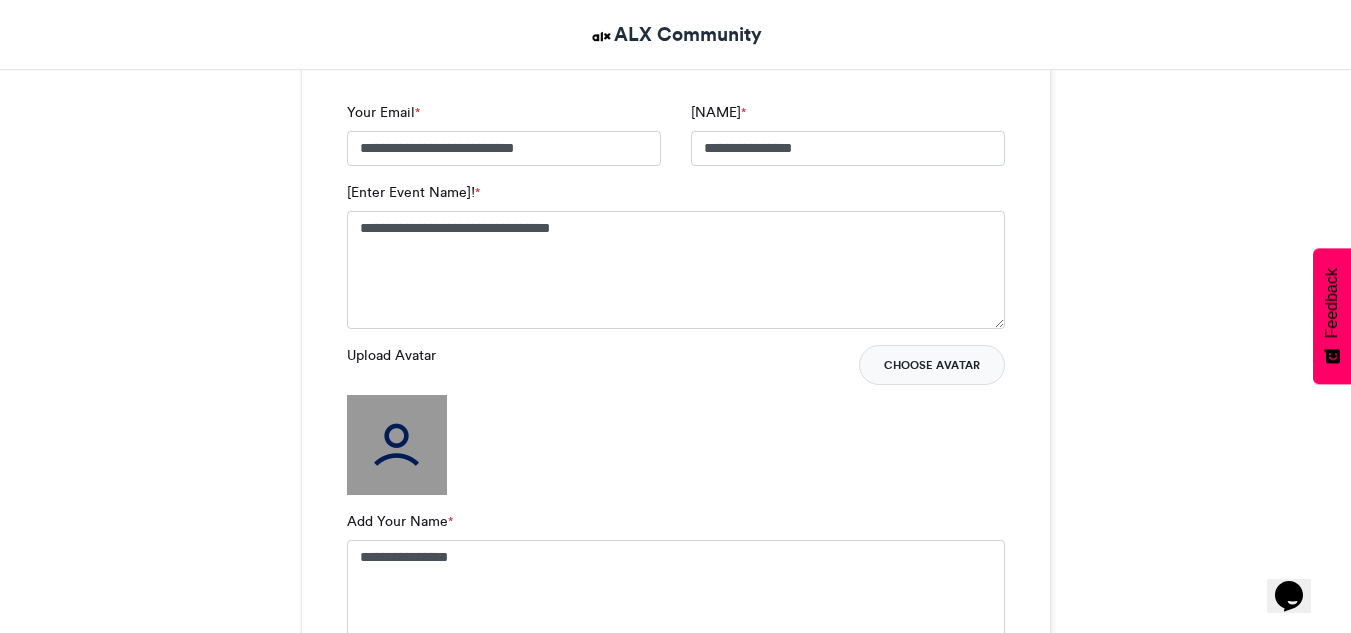 click on "Choose Avatar" at bounding box center [932, 365] 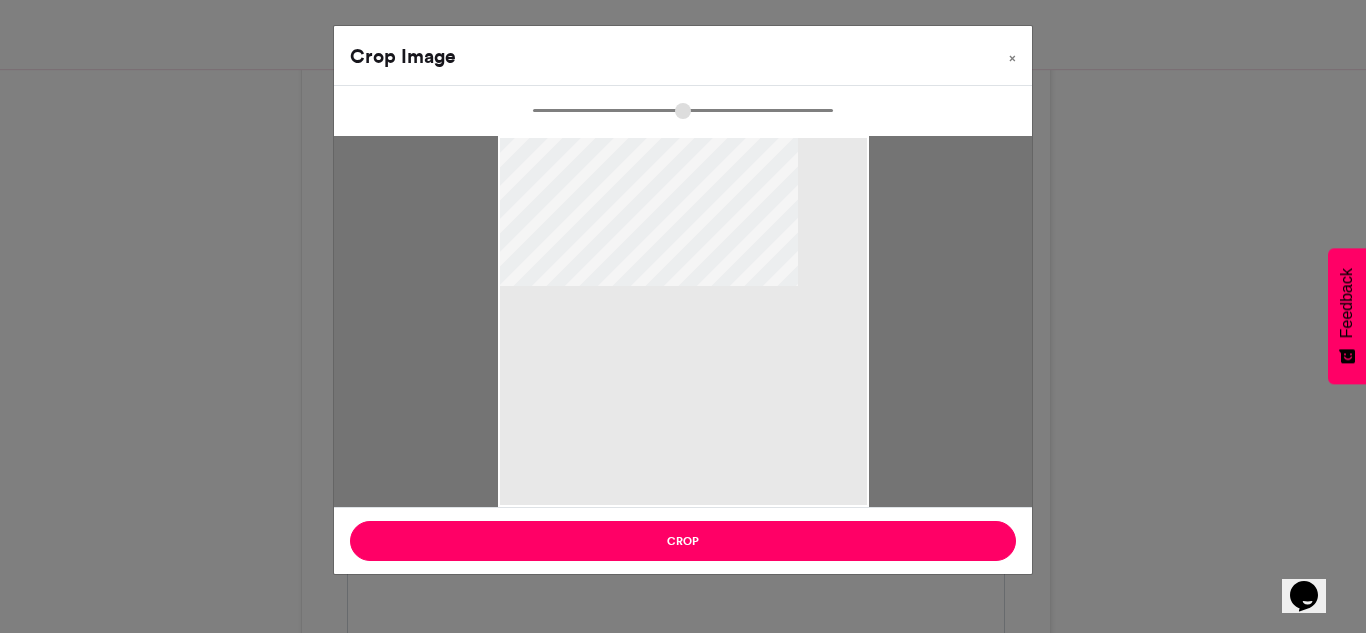 type on "******" 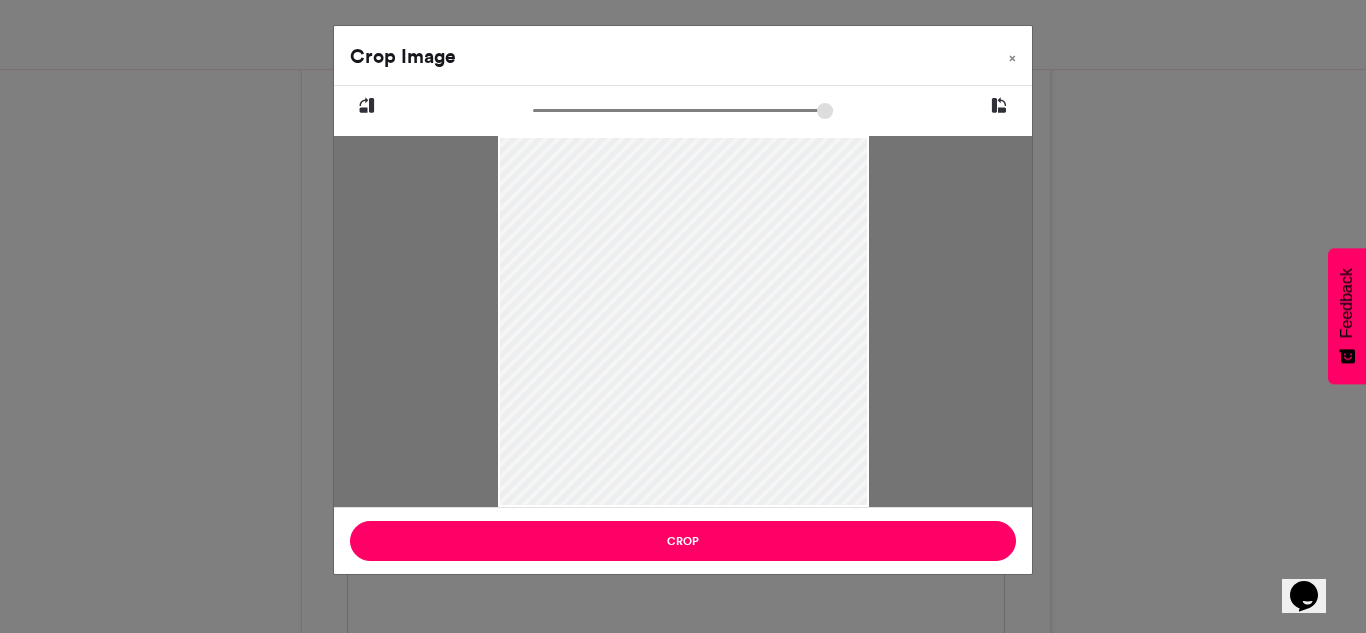 drag, startPoint x: 1284, startPoint y: 173, endPoint x: 1279, endPoint y: 299, distance: 126.09917 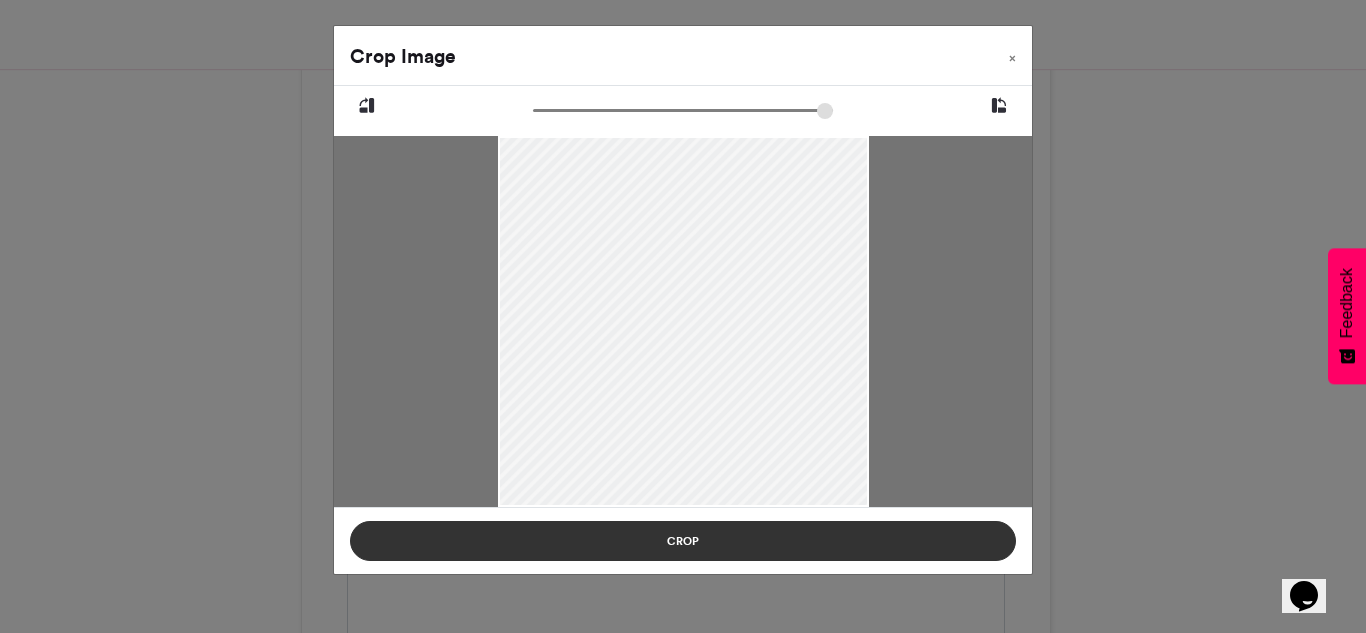 click on "Crop" at bounding box center [683, 541] 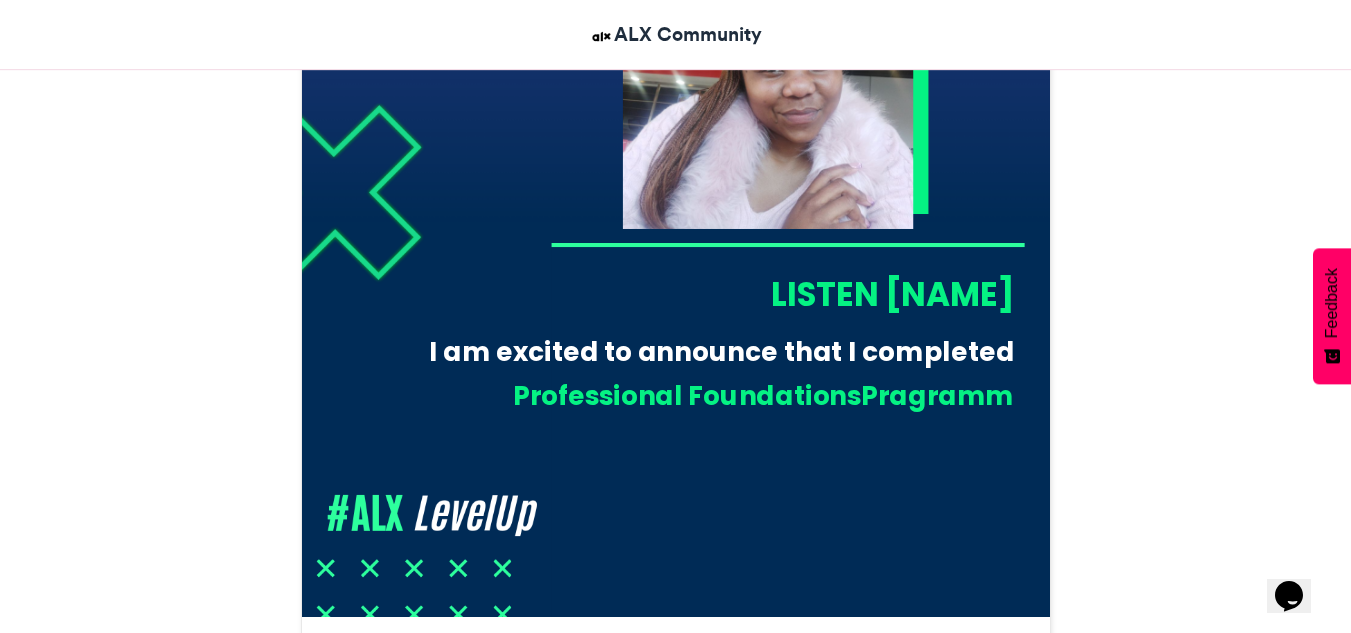 scroll, scrollTop: 820, scrollLeft: 0, axis: vertical 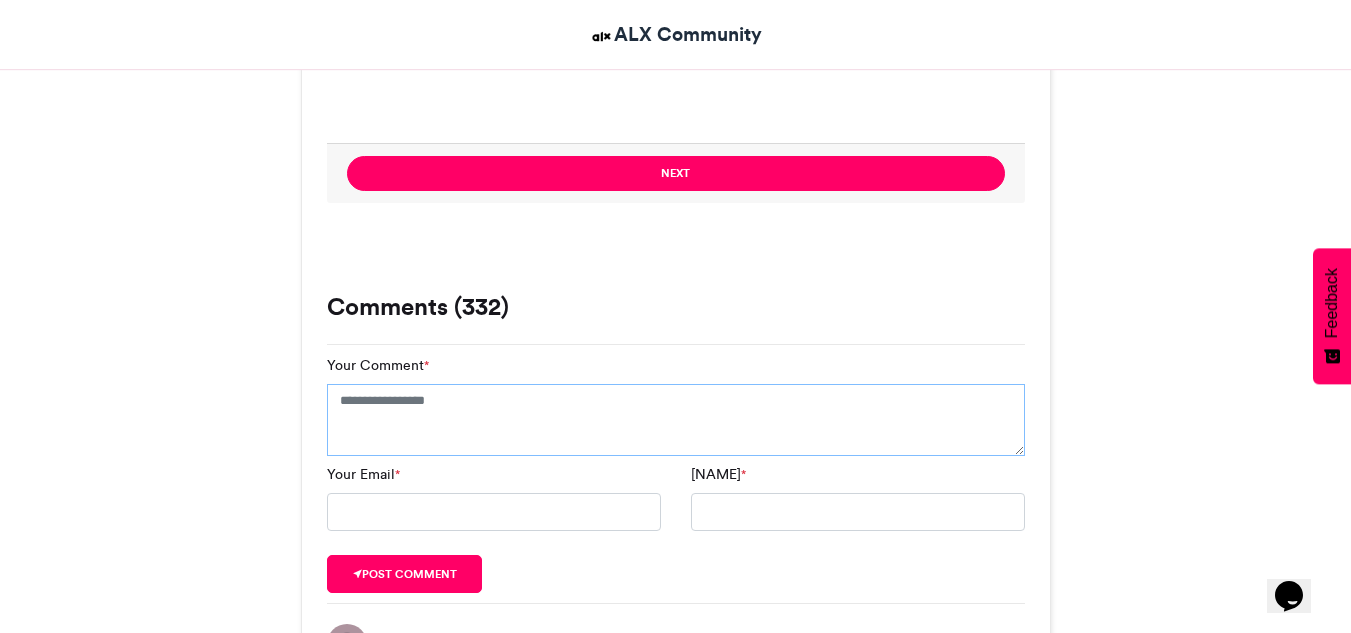 click on "Your Comment  *" at bounding box center [676, 420] 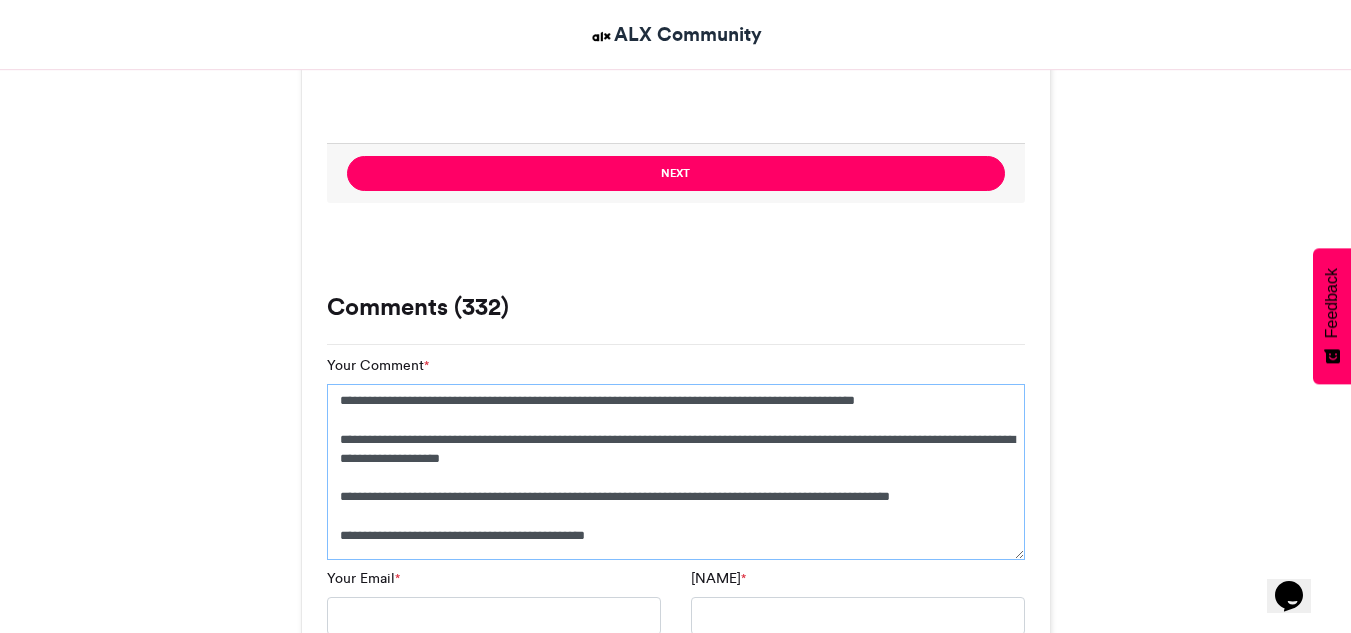 click on "**********" at bounding box center [676, 472] 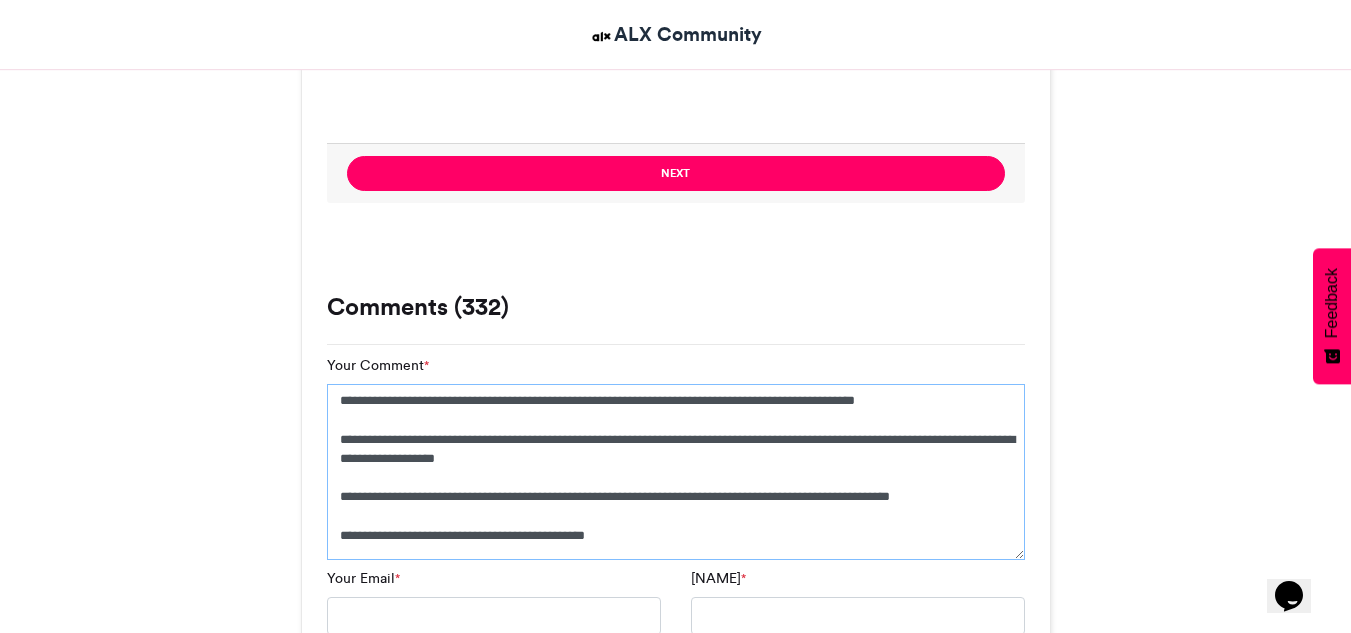 click on "****" 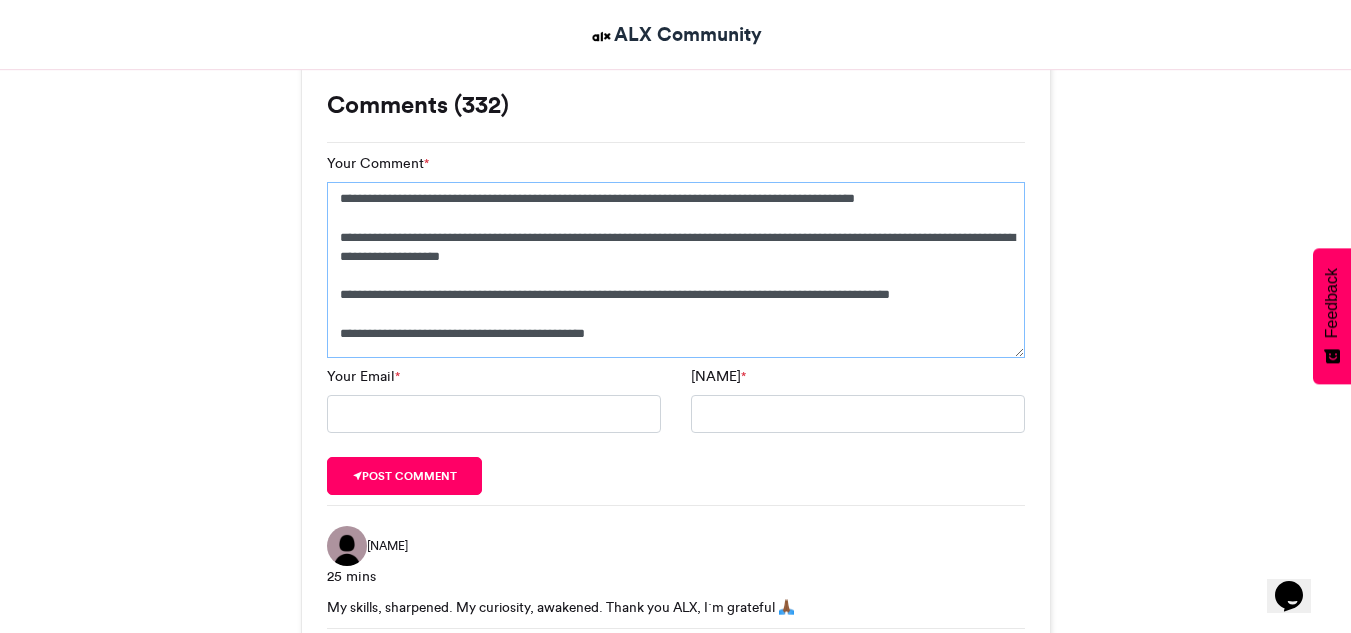 scroll, scrollTop: 2149, scrollLeft: 0, axis: vertical 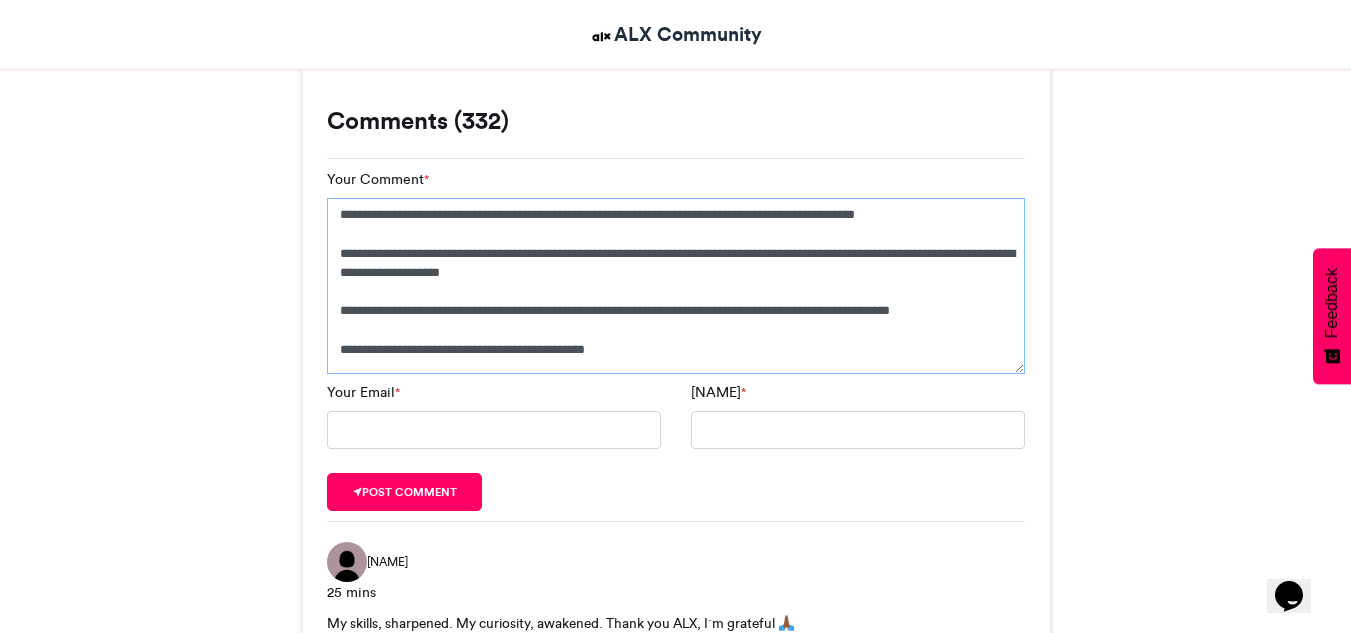 click on "**********" at bounding box center [676, 286] 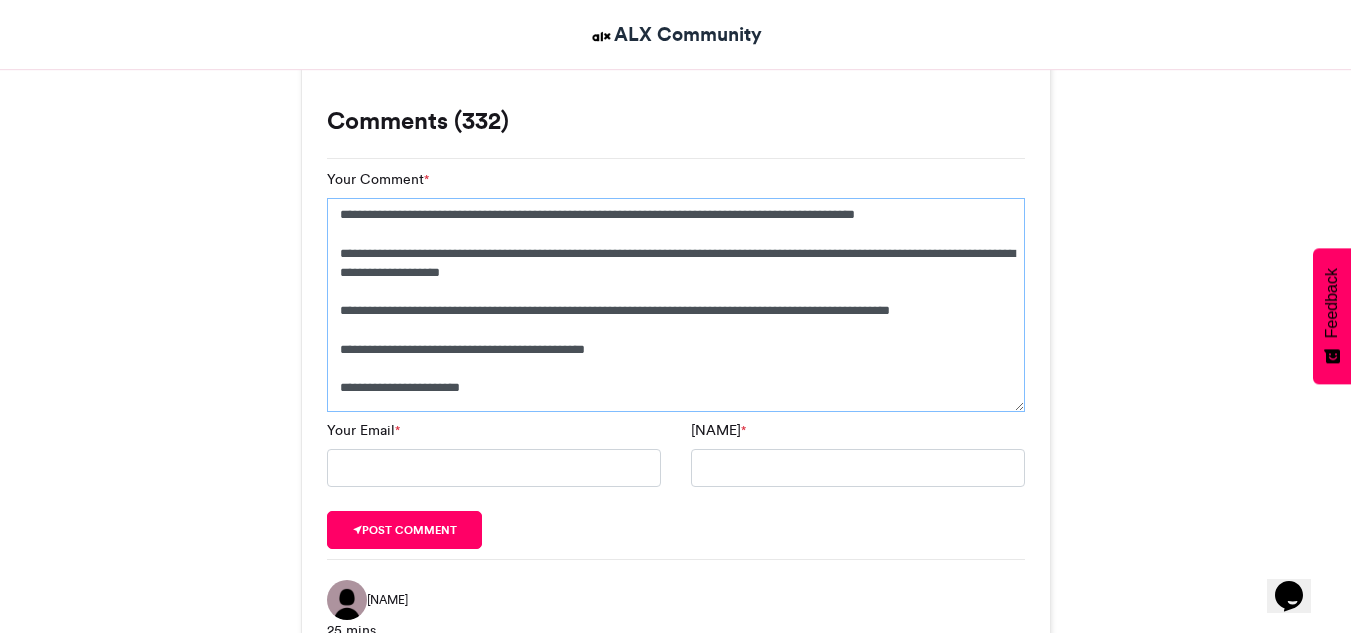click on "**********" 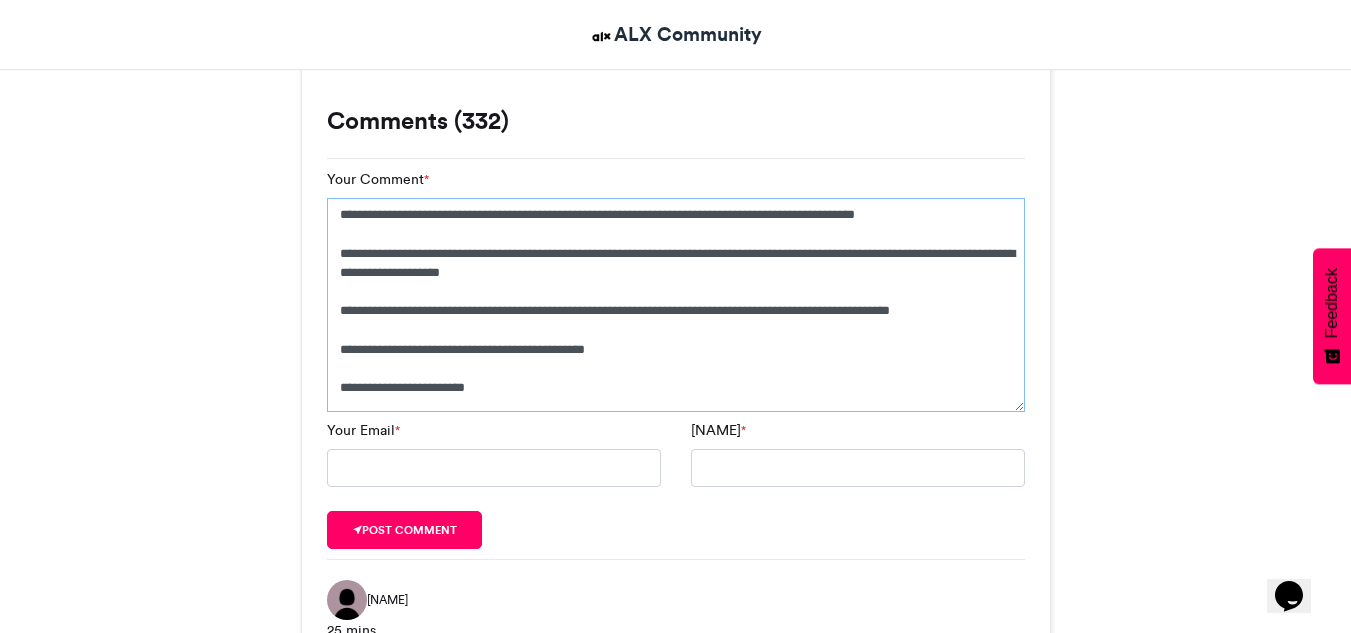 type on "**********" 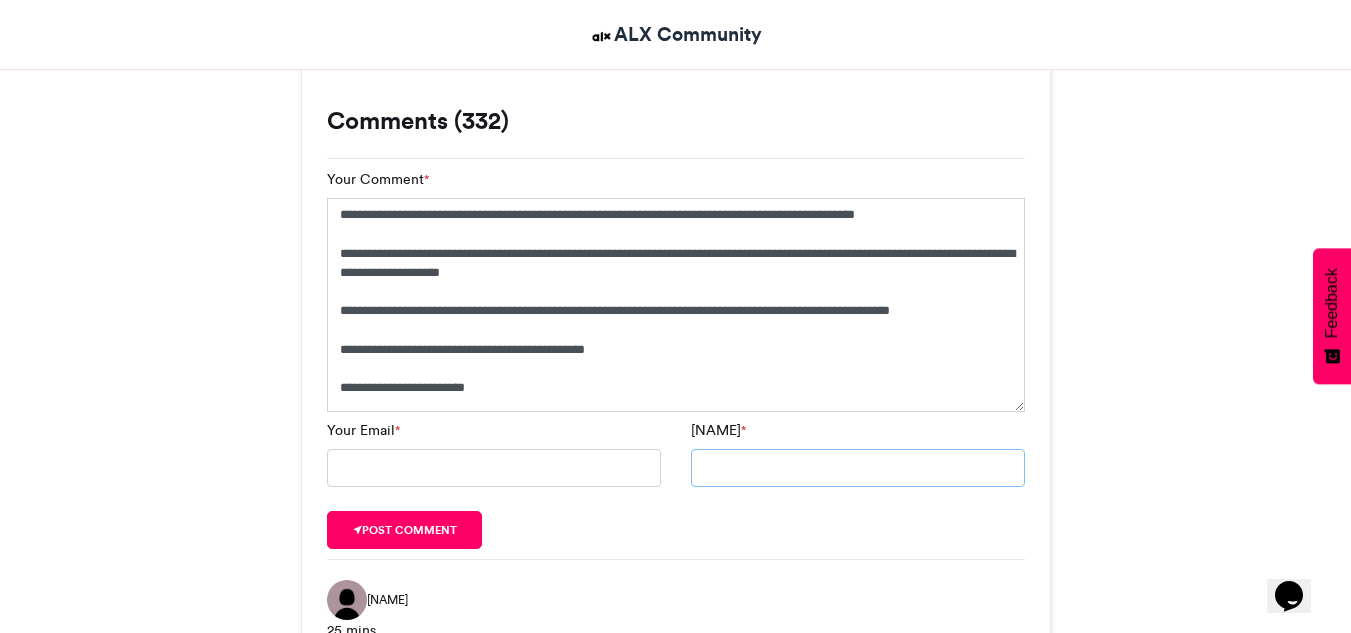 click on "[NAME]  *" at bounding box center (858, 468) 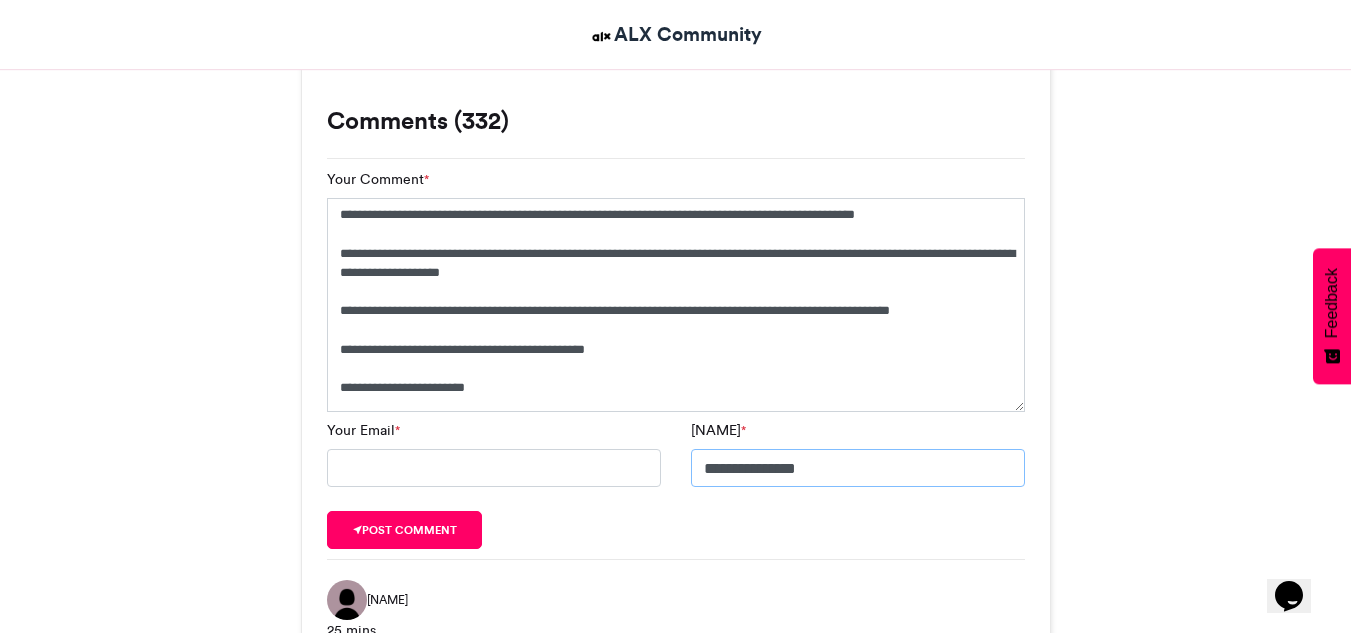 type on "**********" 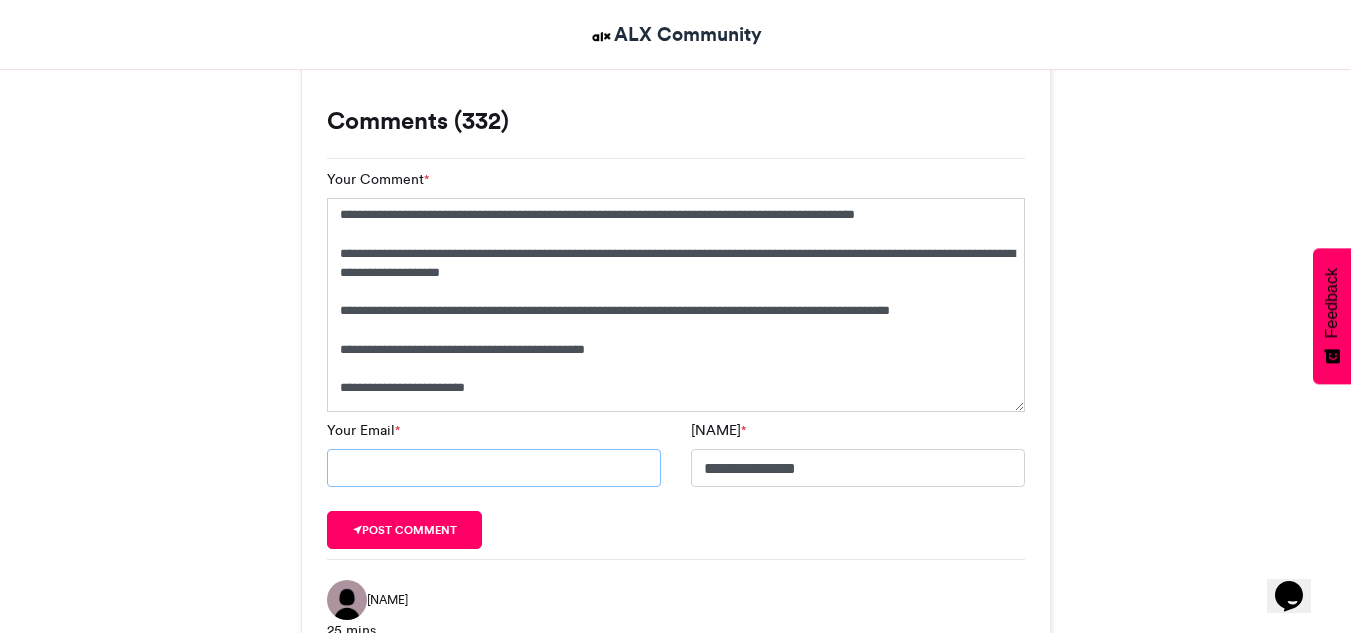 click on "Your Email  *" at bounding box center [494, 468] 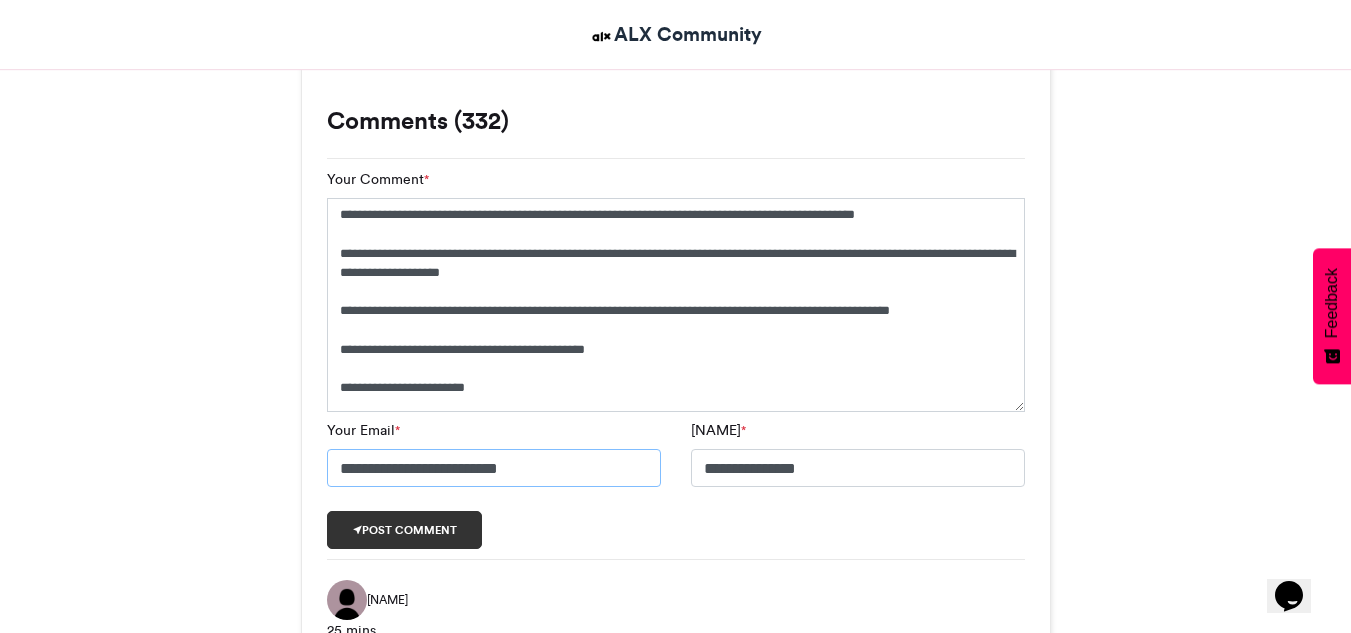 type on "**********" 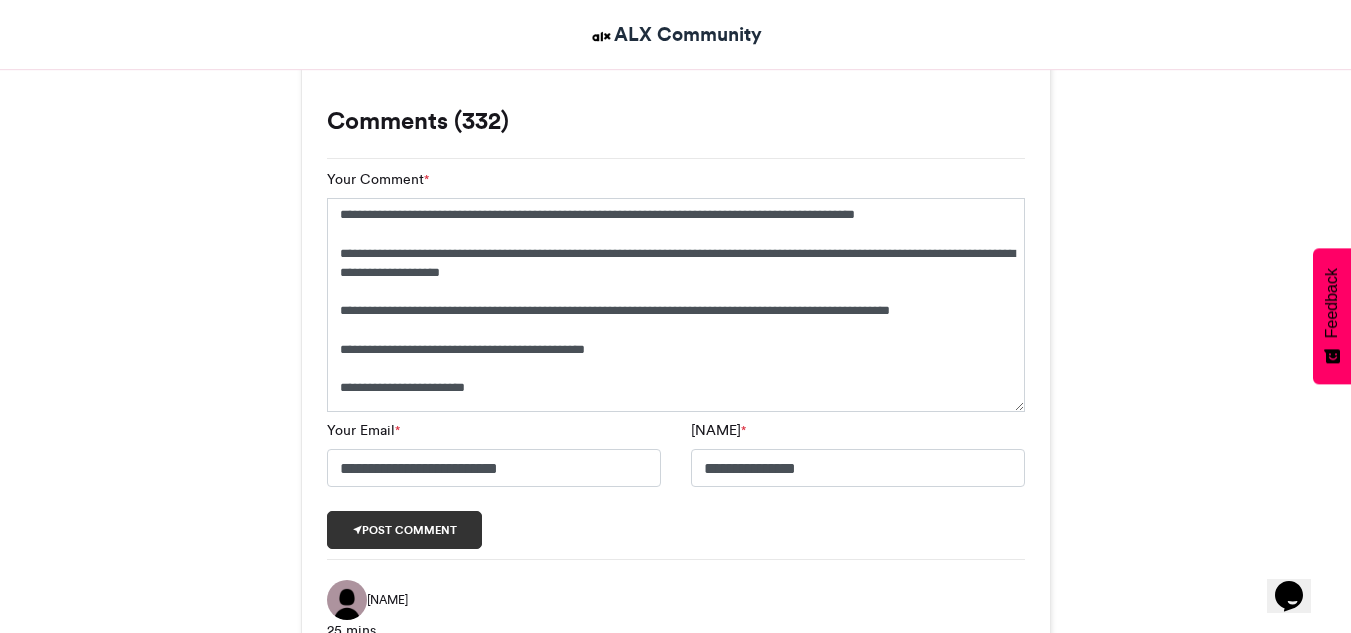 click on "Post comment" at bounding box center [405, 530] 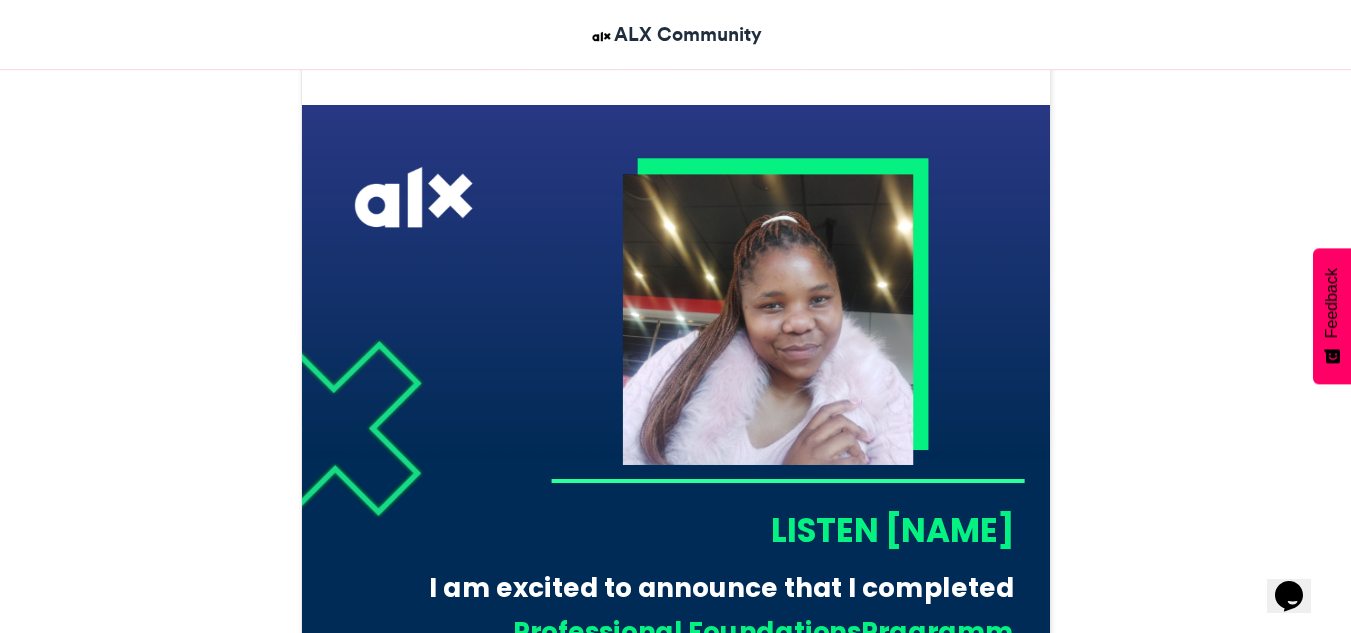 scroll, scrollTop: 516, scrollLeft: 0, axis: vertical 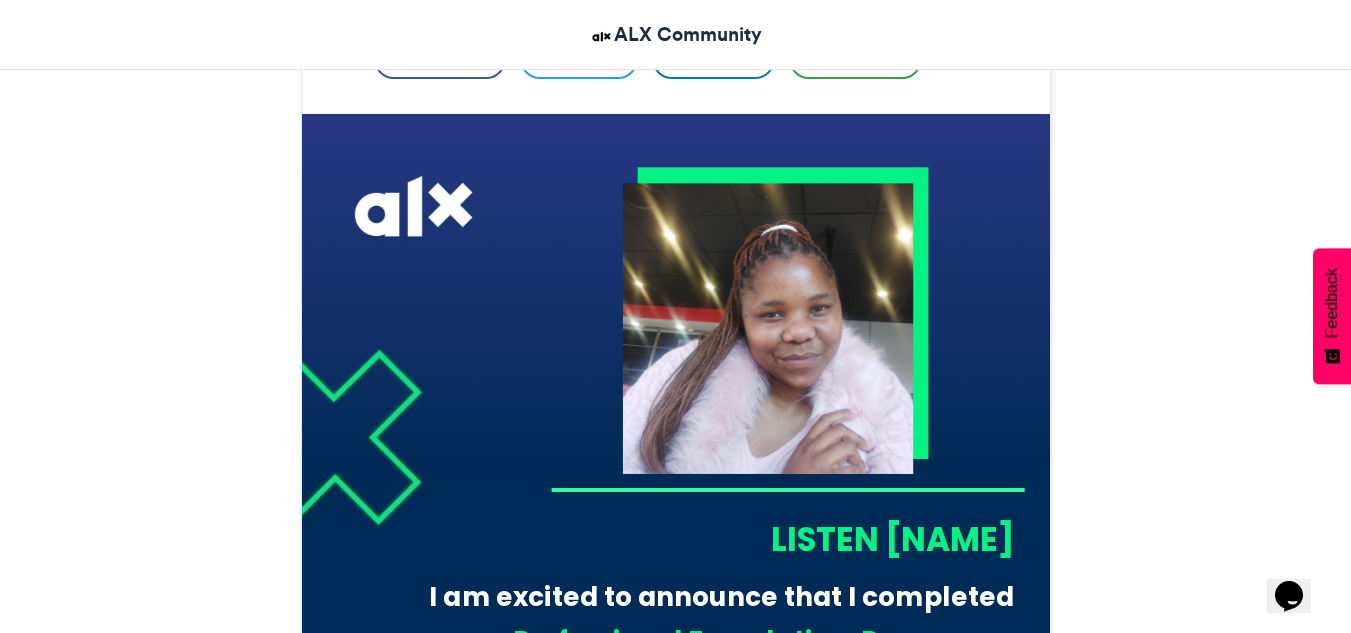 click at bounding box center (676, 488) 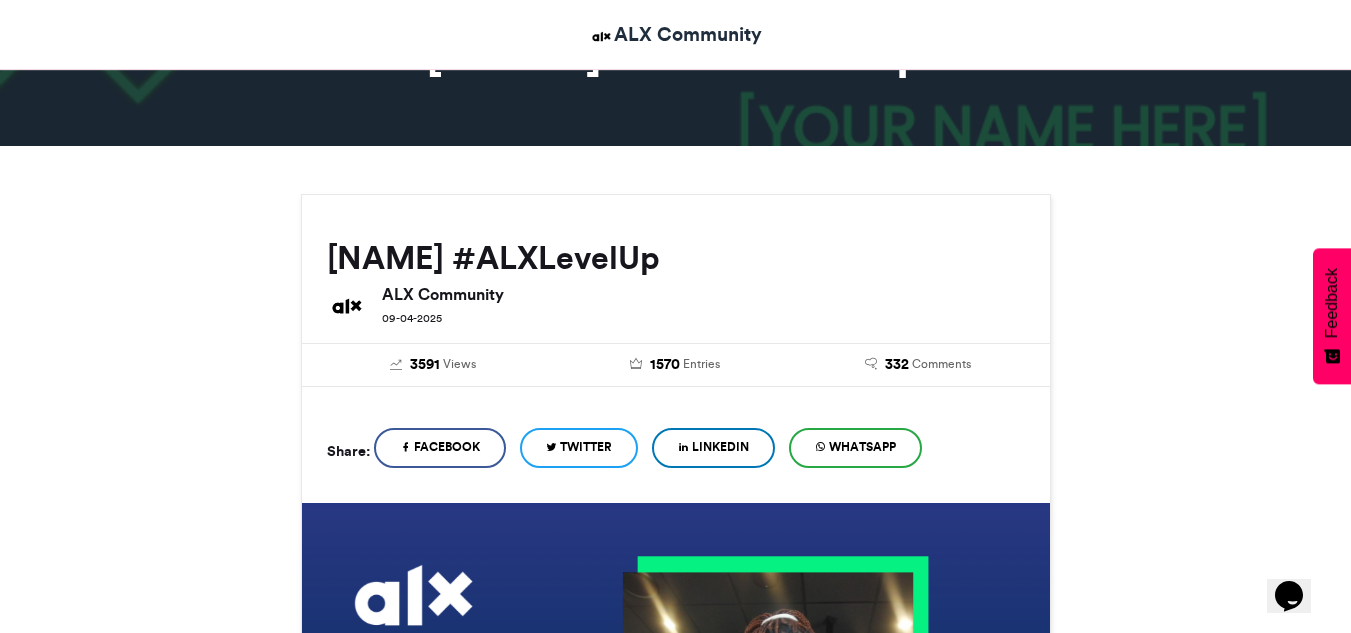 scroll, scrollTop: 118, scrollLeft: 0, axis: vertical 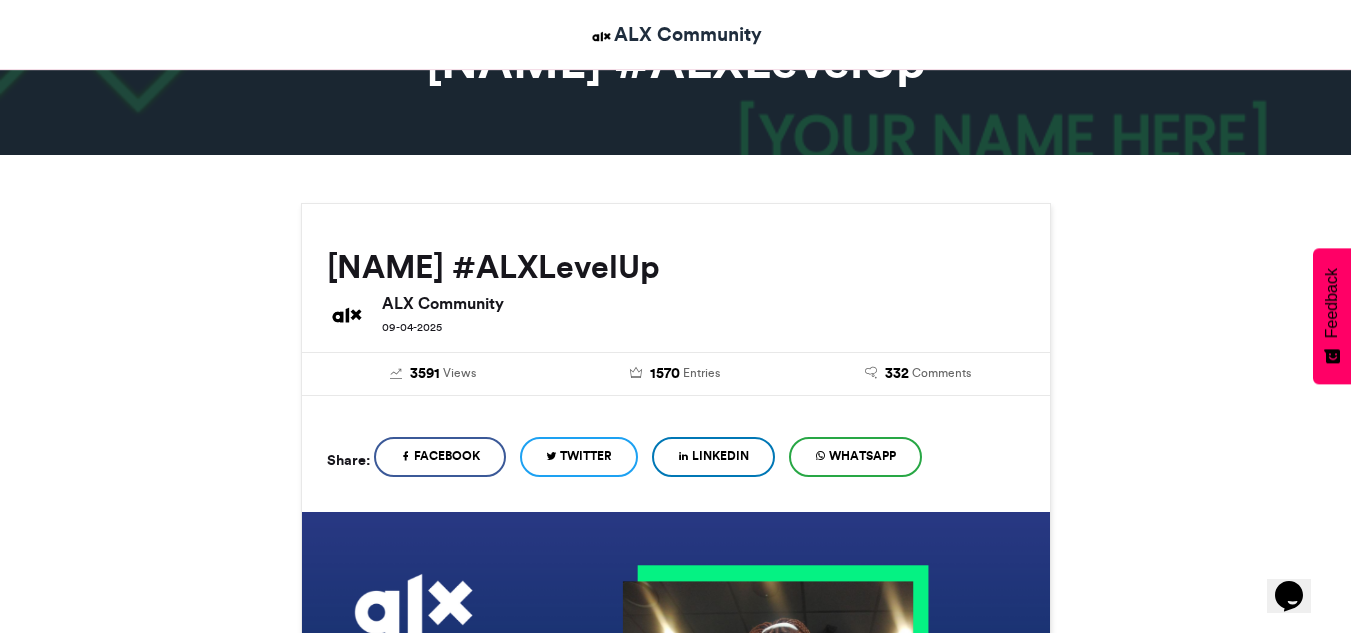 click on "WhatsApp" at bounding box center (862, 456) 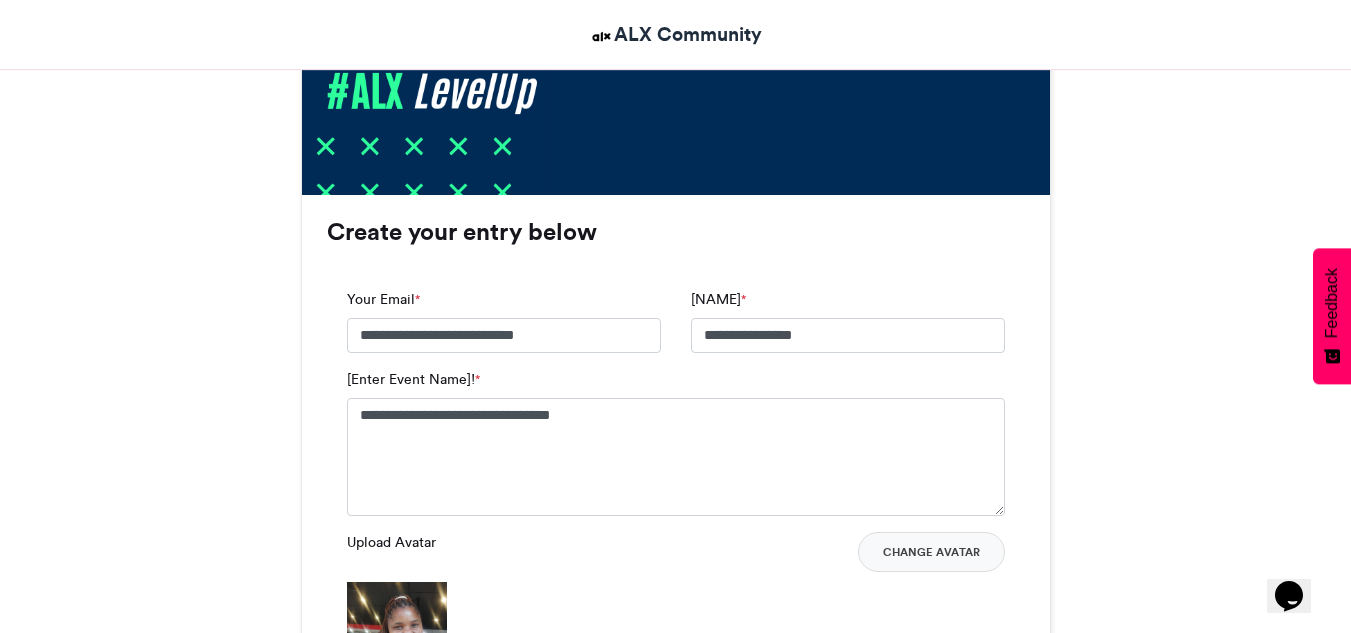 scroll, scrollTop: 1191, scrollLeft: 0, axis: vertical 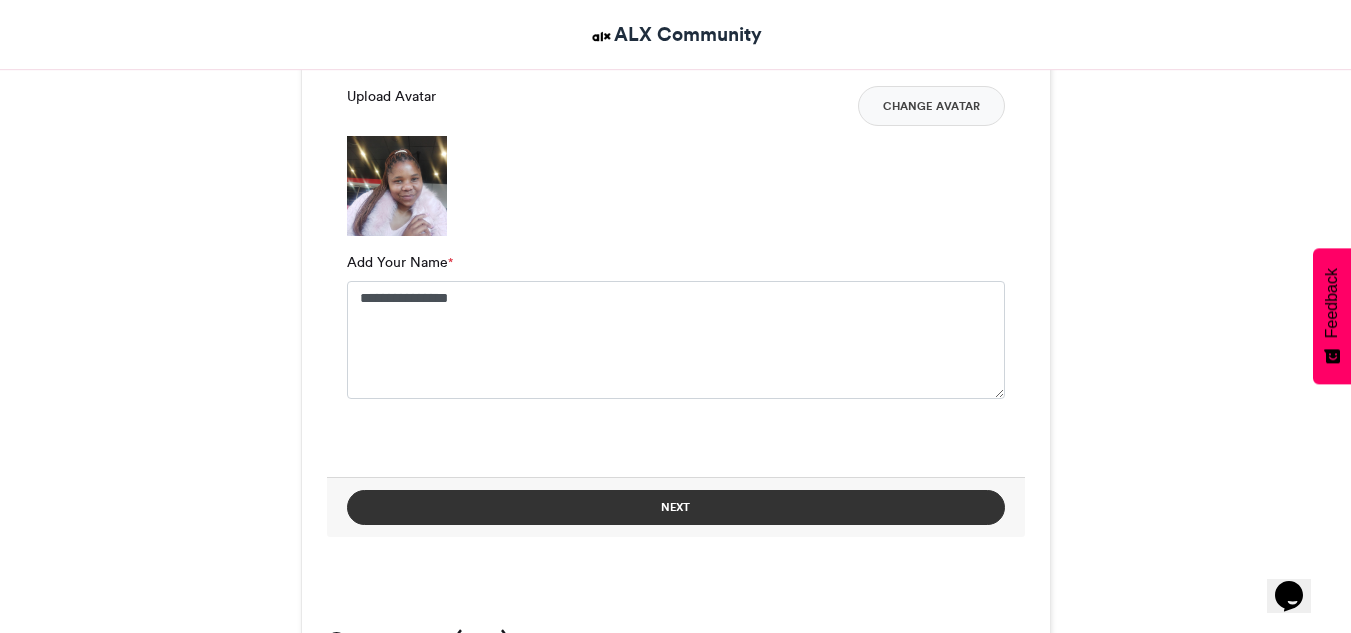 click on "Next" at bounding box center (676, 507) 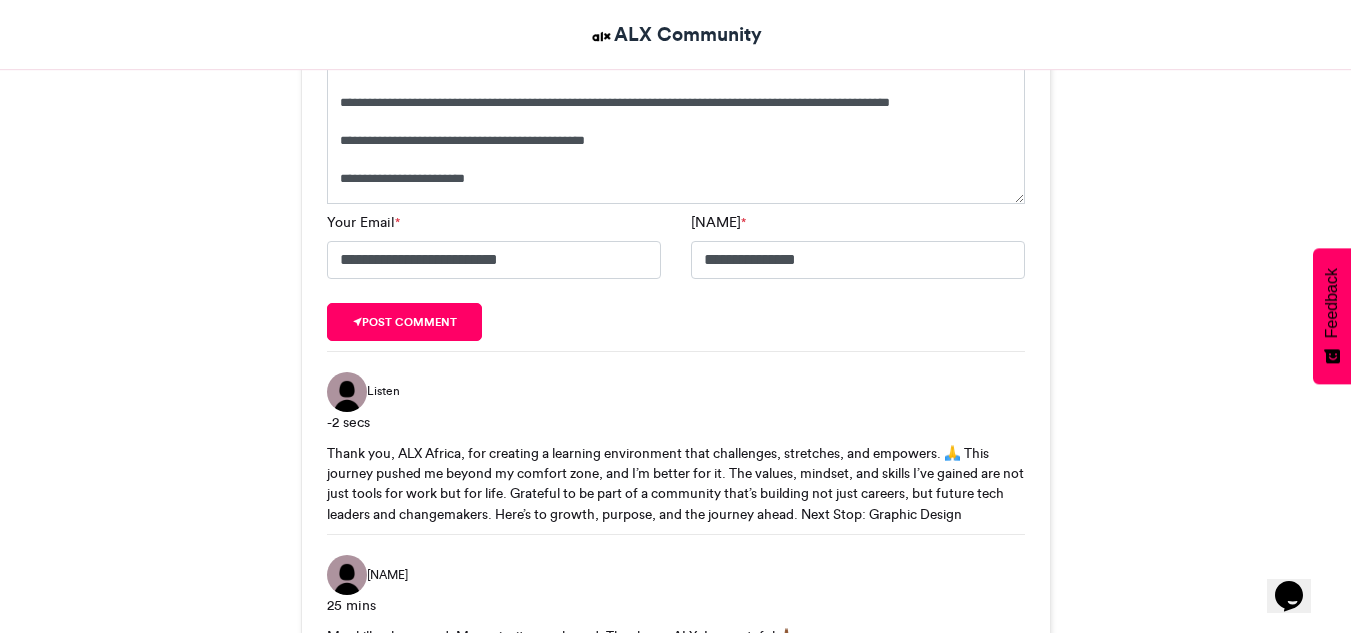 scroll, scrollTop: 943, scrollLeft: 0, axis: vertical 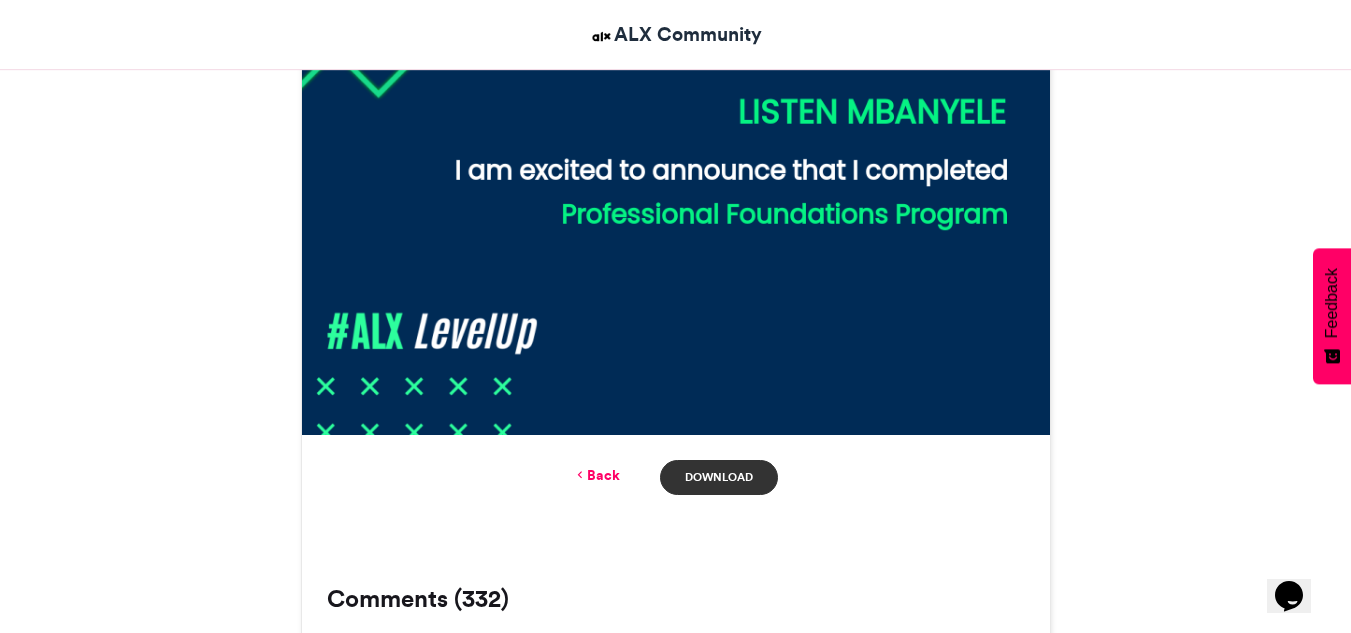 click on "Download" at bounding box center [718, 477] 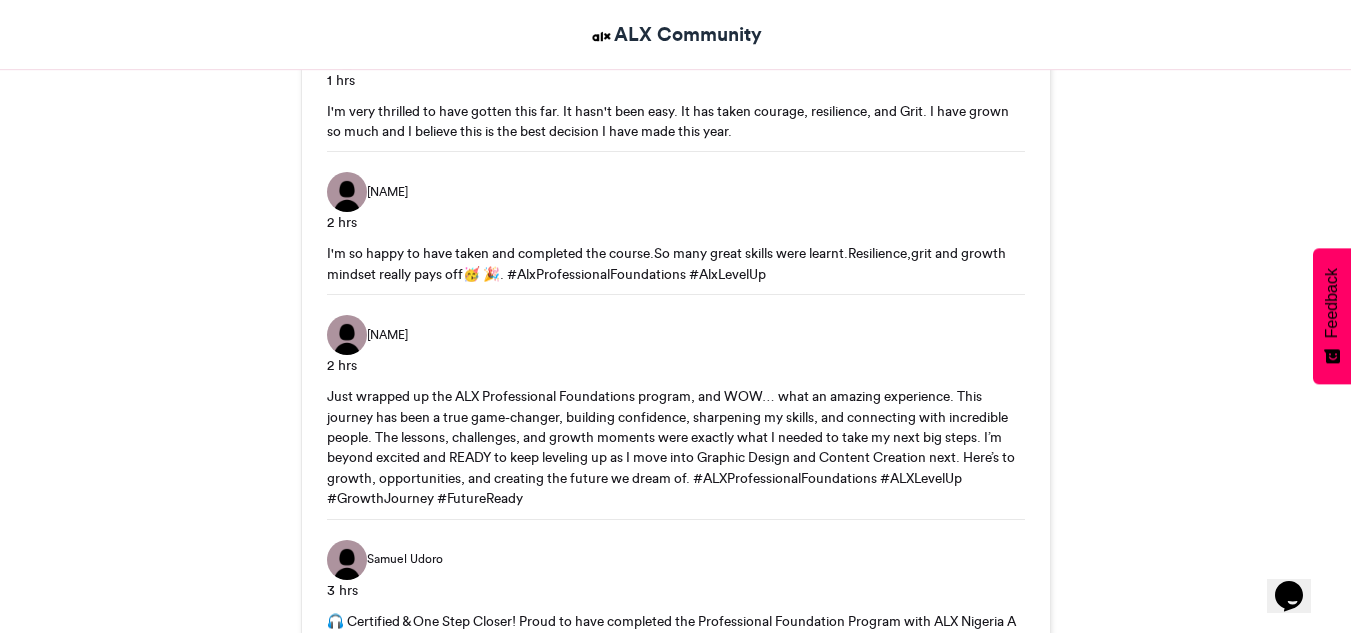 scroll, scrollTop: 2766, scrollLeft: 0, axis: vertical 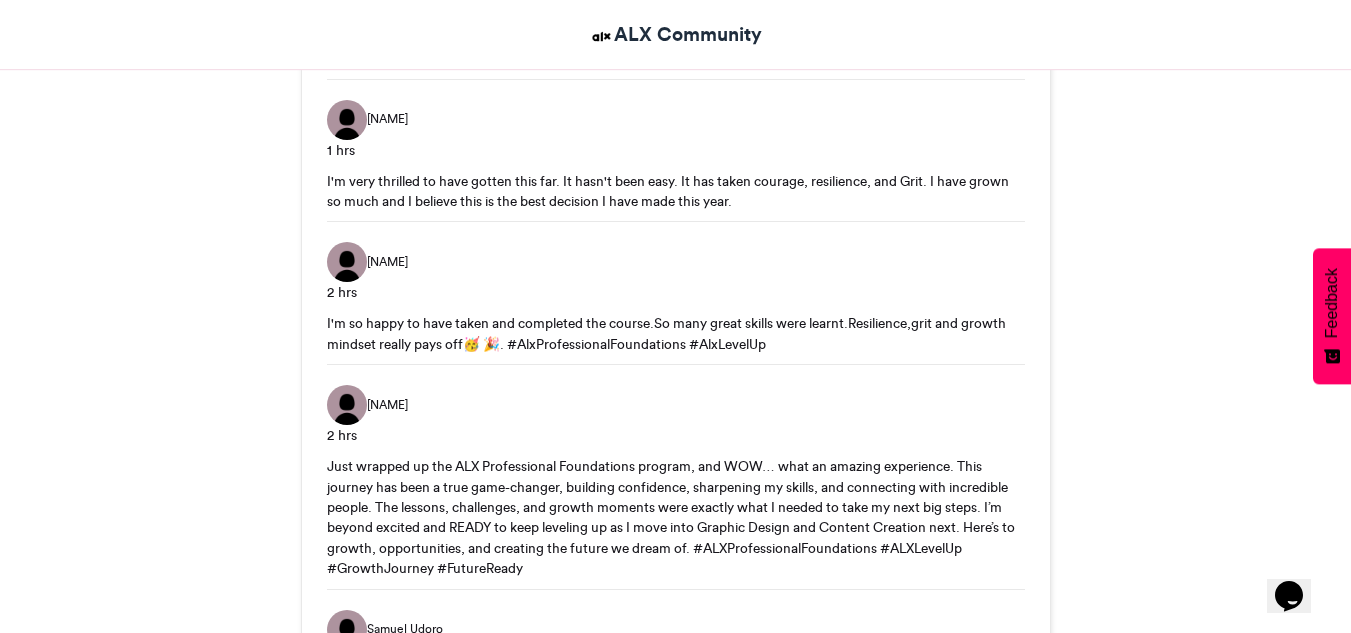 click at bounding box center (347, 405) 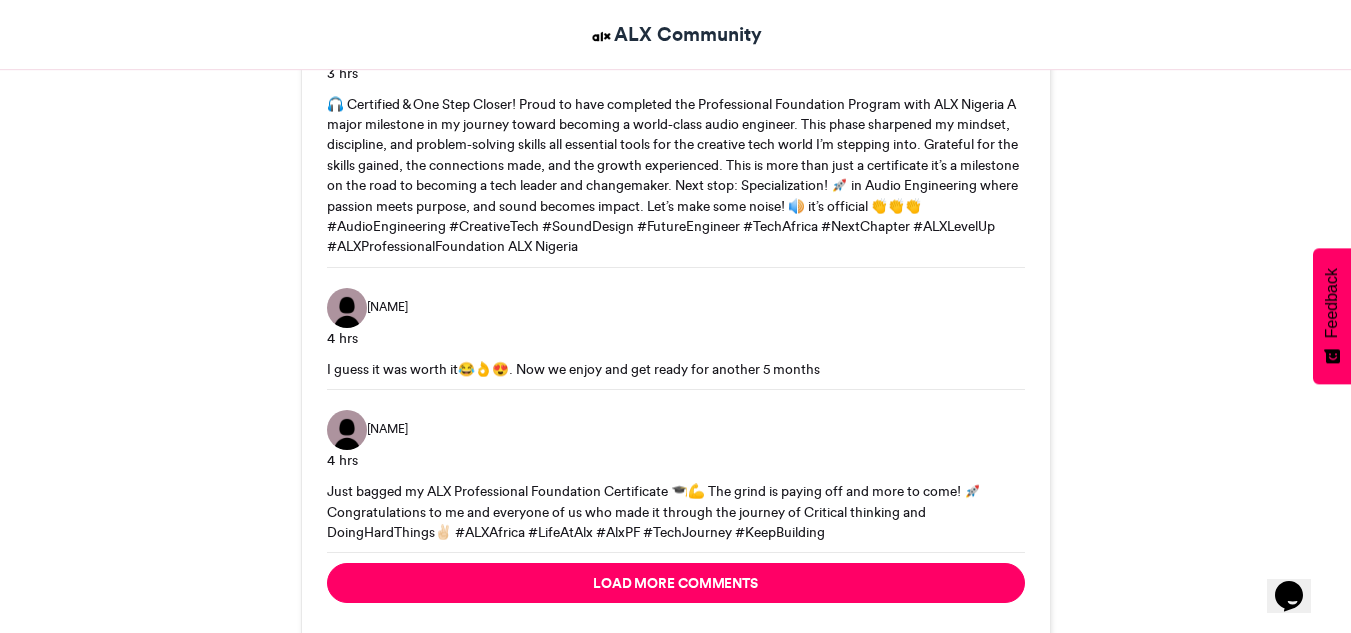 scroll, scrollTop: 3346, scrollLeft: 0, axis: vertical 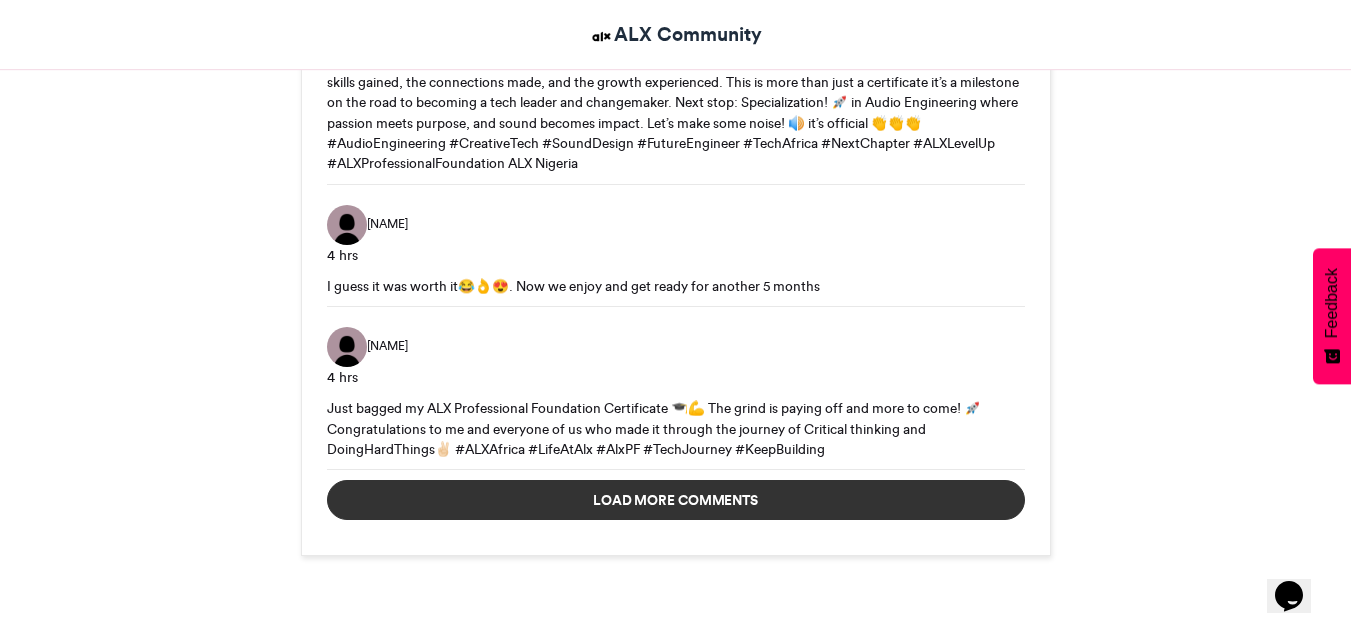 click on "Load more comments" at bounding box center [676, 500] 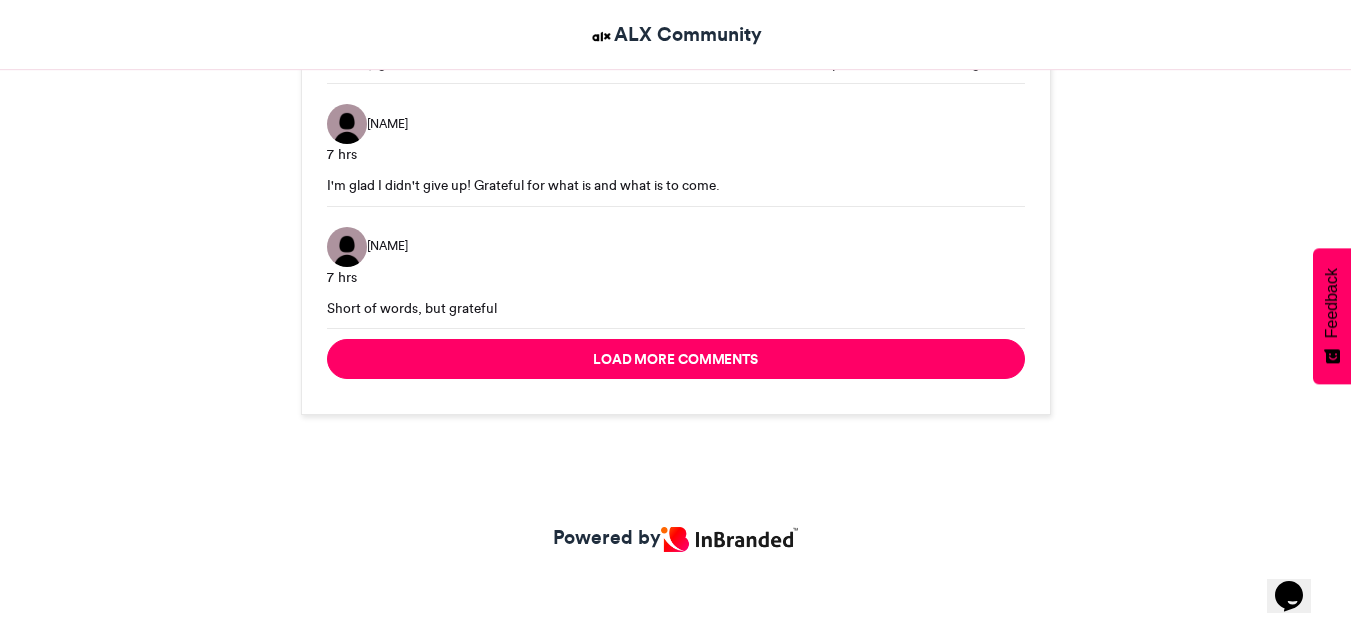 scroll, scrollTop: 4666, scrollLeft: 0, axis: vertical 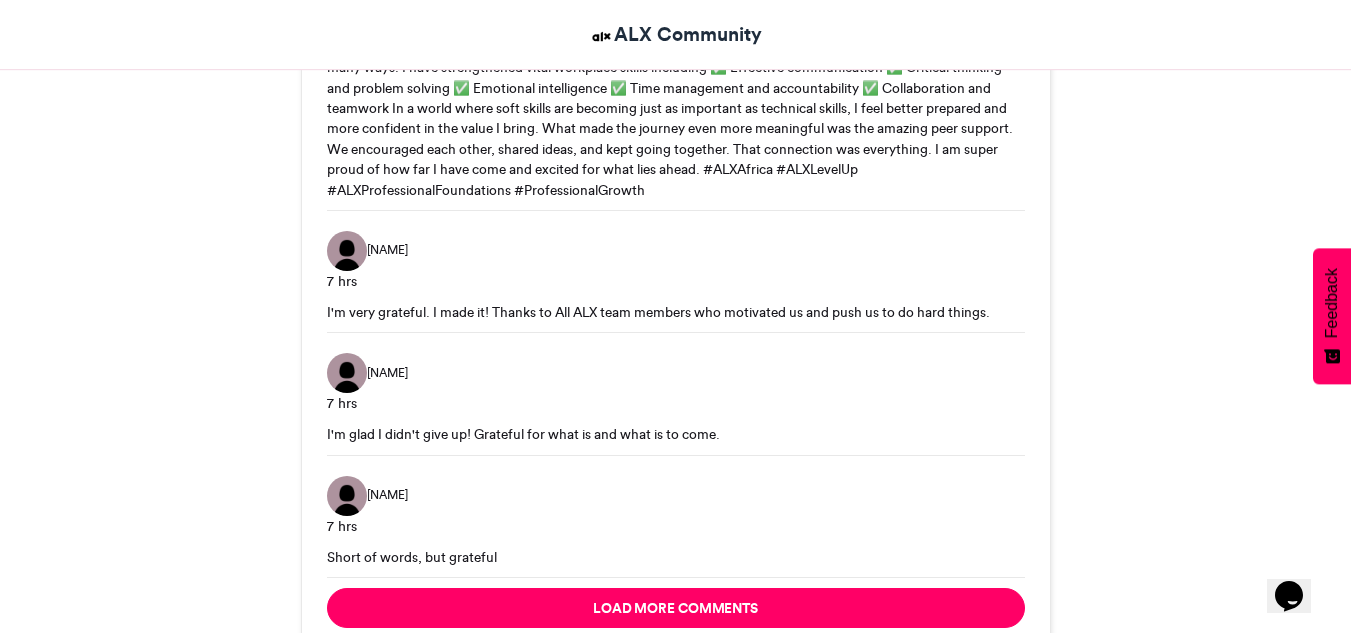 click at bounding box center [347, 496] 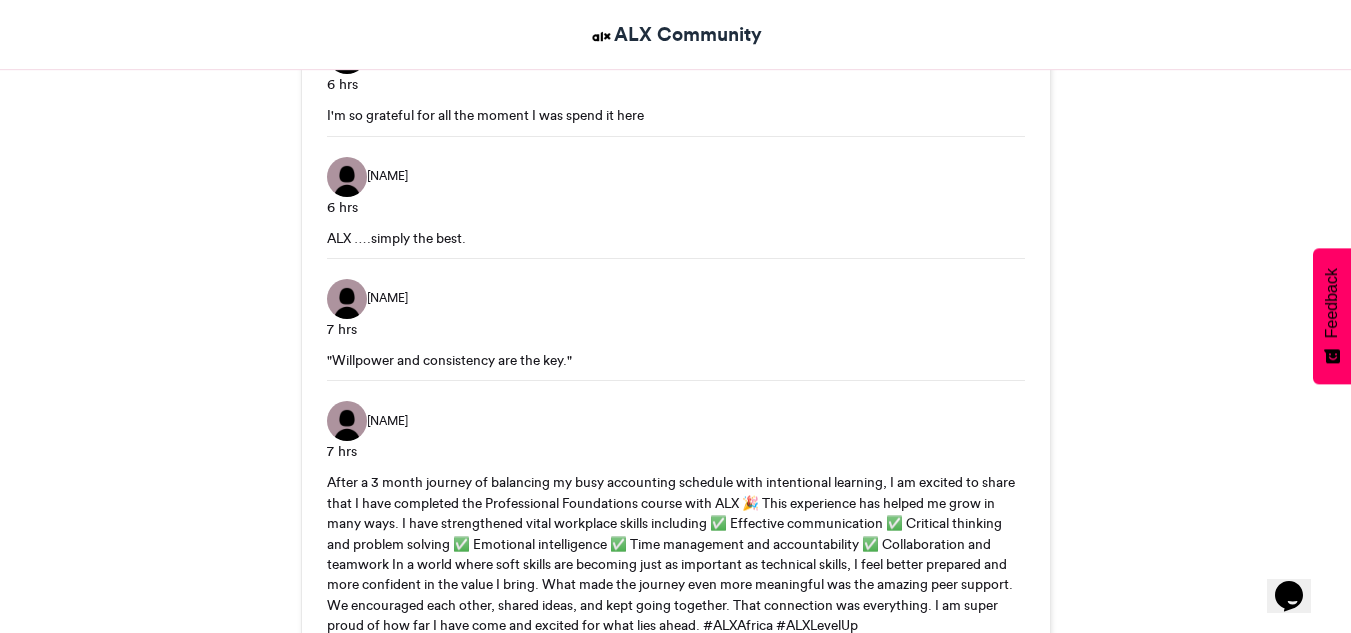 scroll, scrollTop: 4201, scrollLeft: 0, axis: vertical 